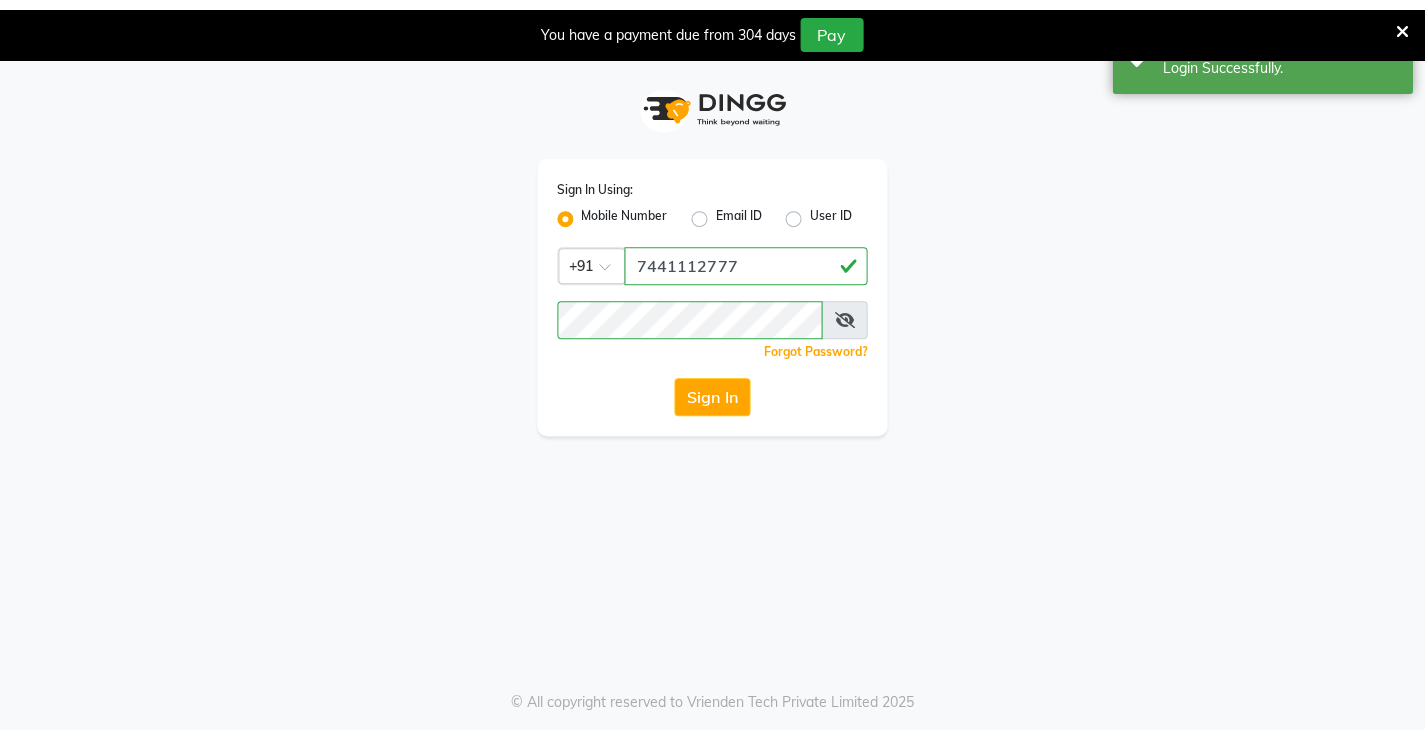 scroll, scrollTop: 0, scrollLeft: 0, axis: both 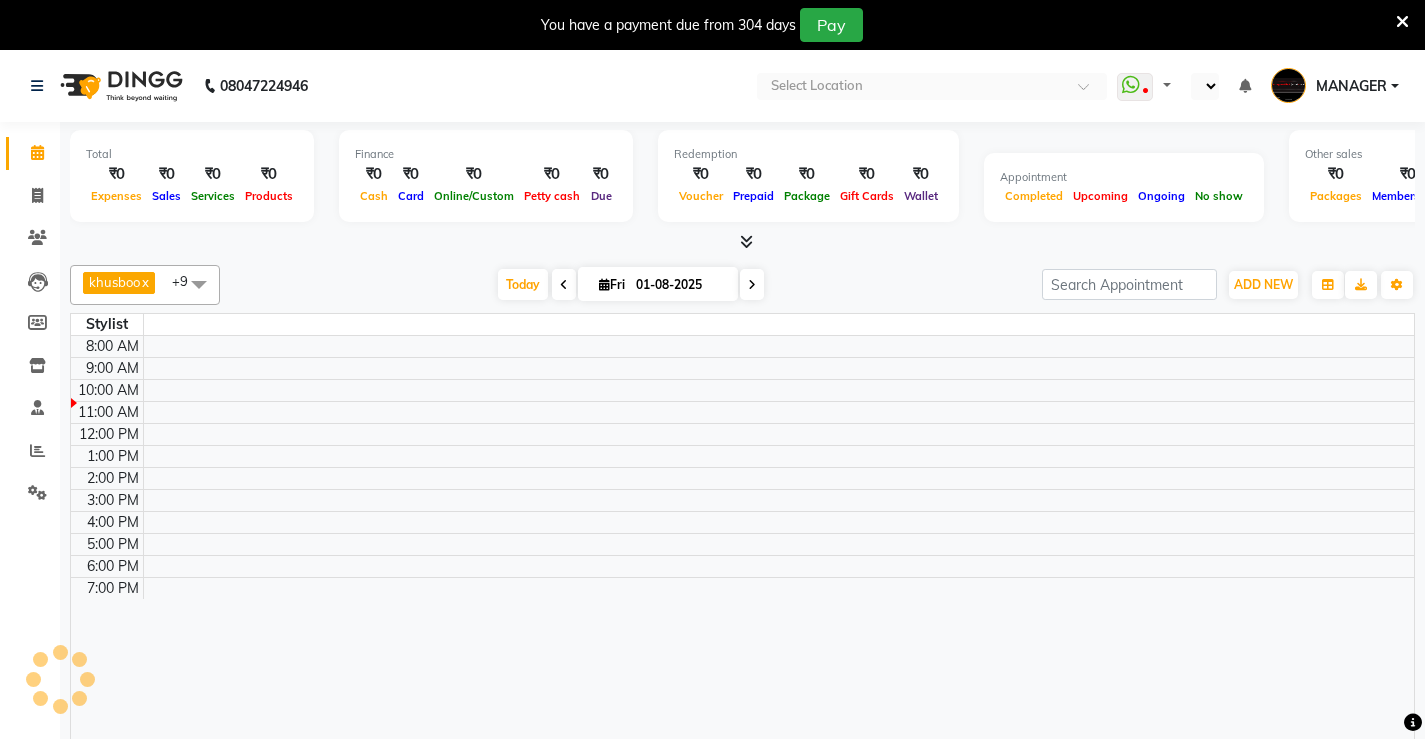 click at bounding box center [1402, 22] 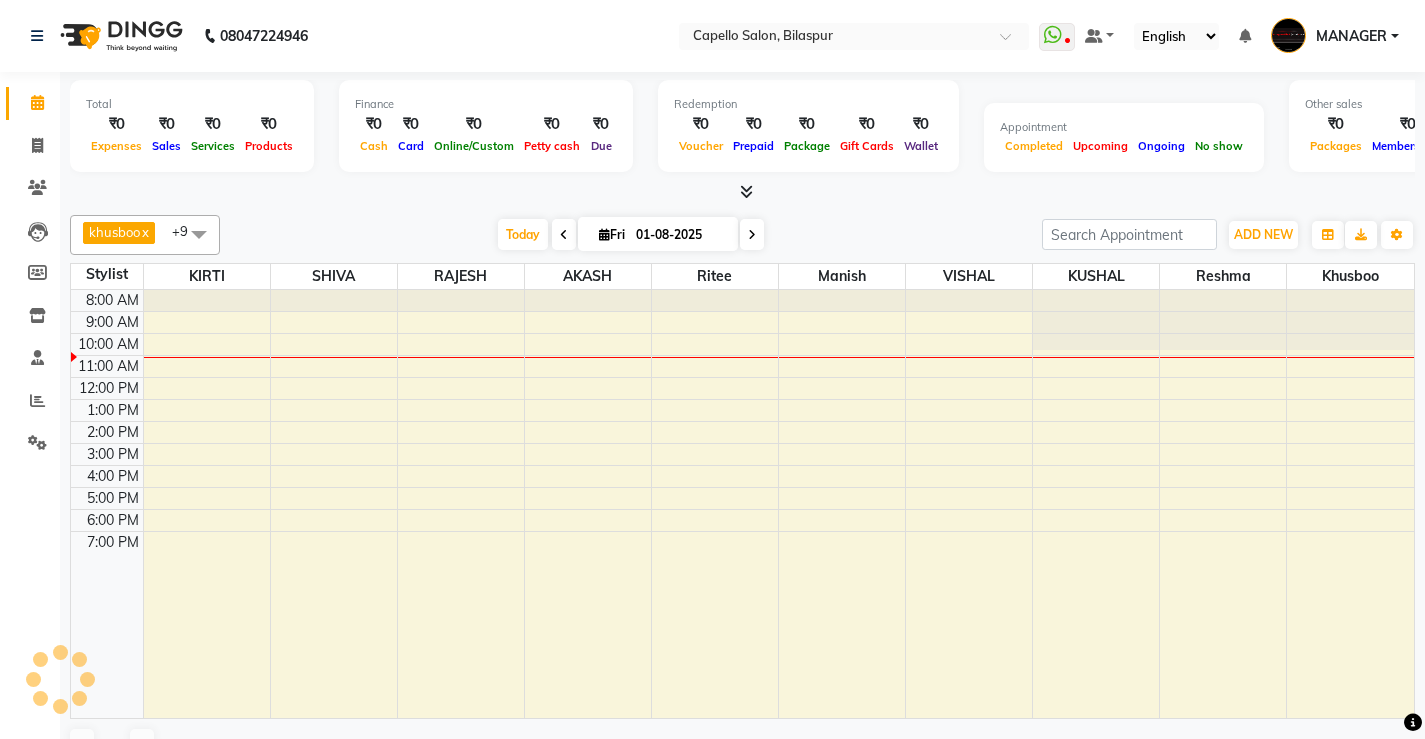 select on "en" 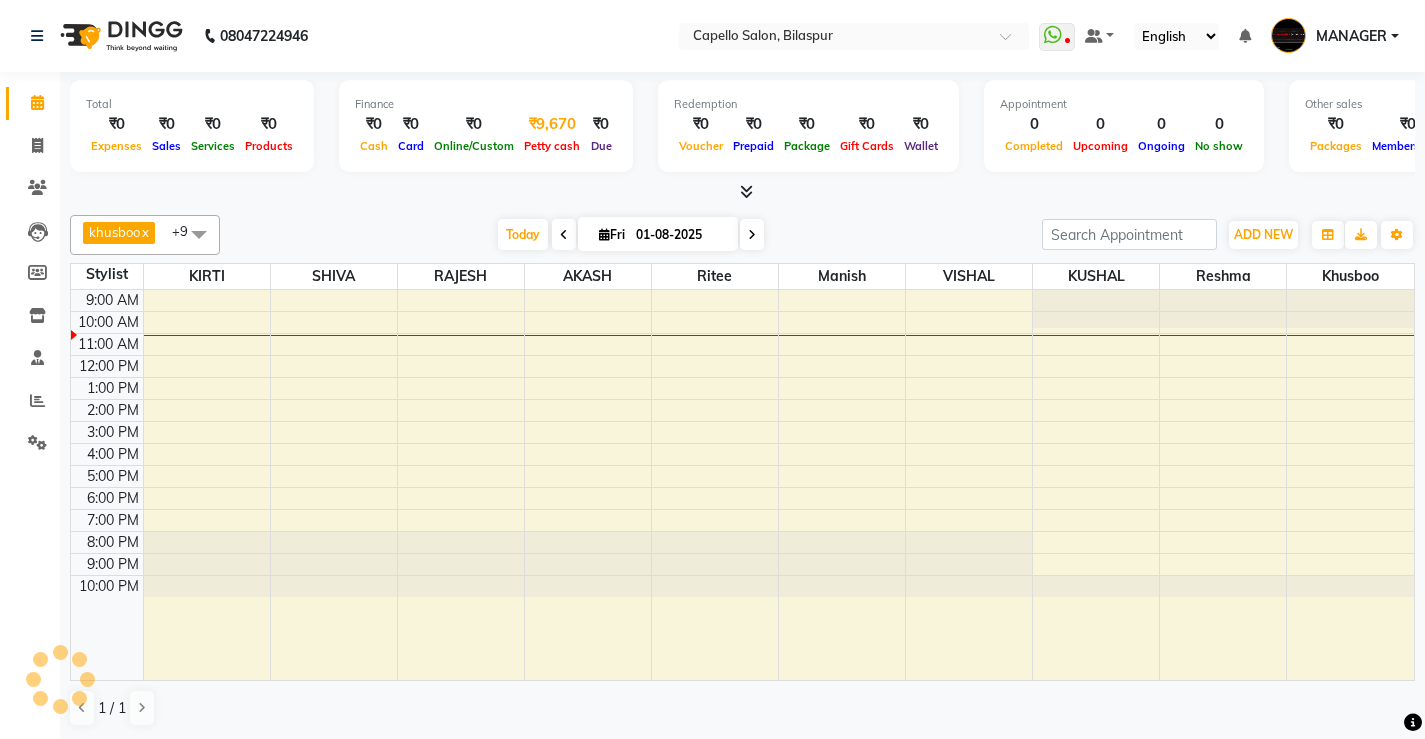 click on "₹9,670" at bounding box center [552, 124] 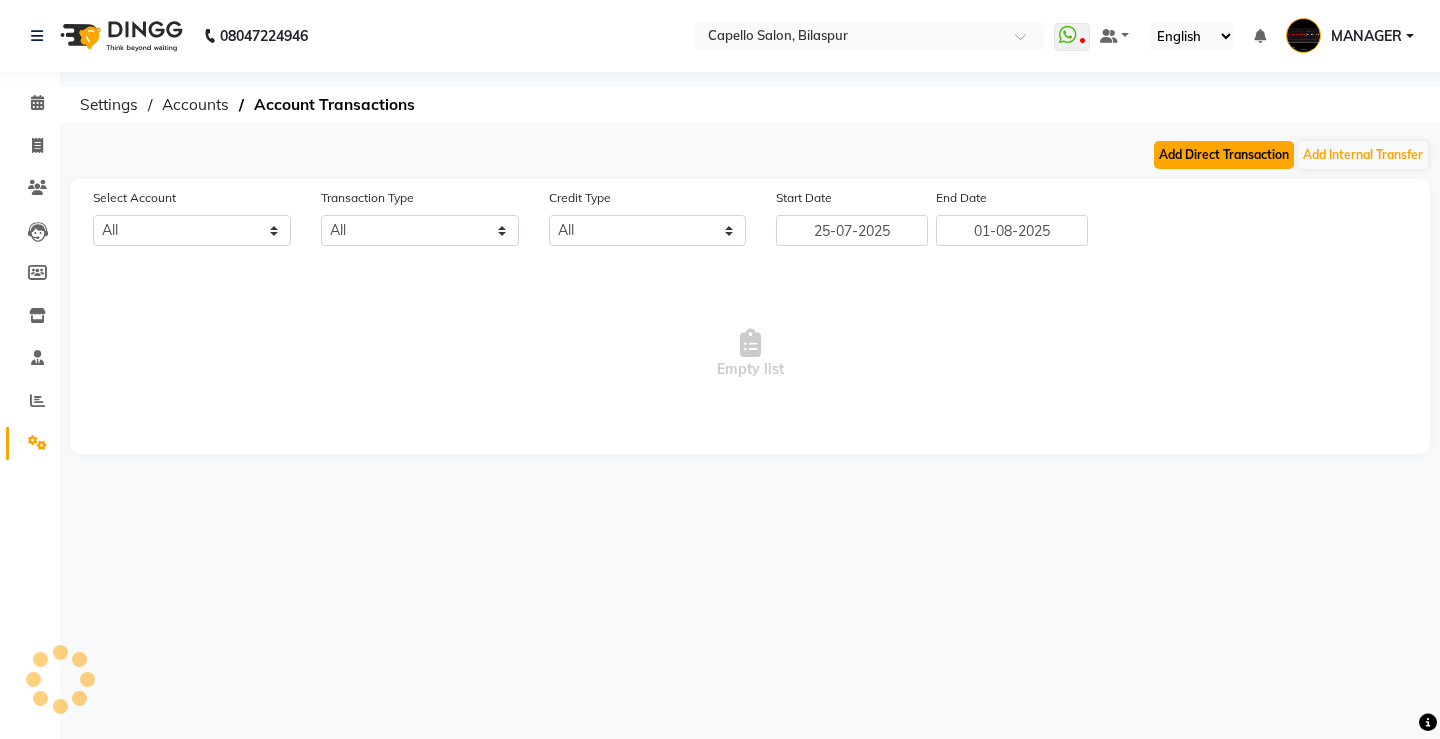 click on "Add Direct Transaction" 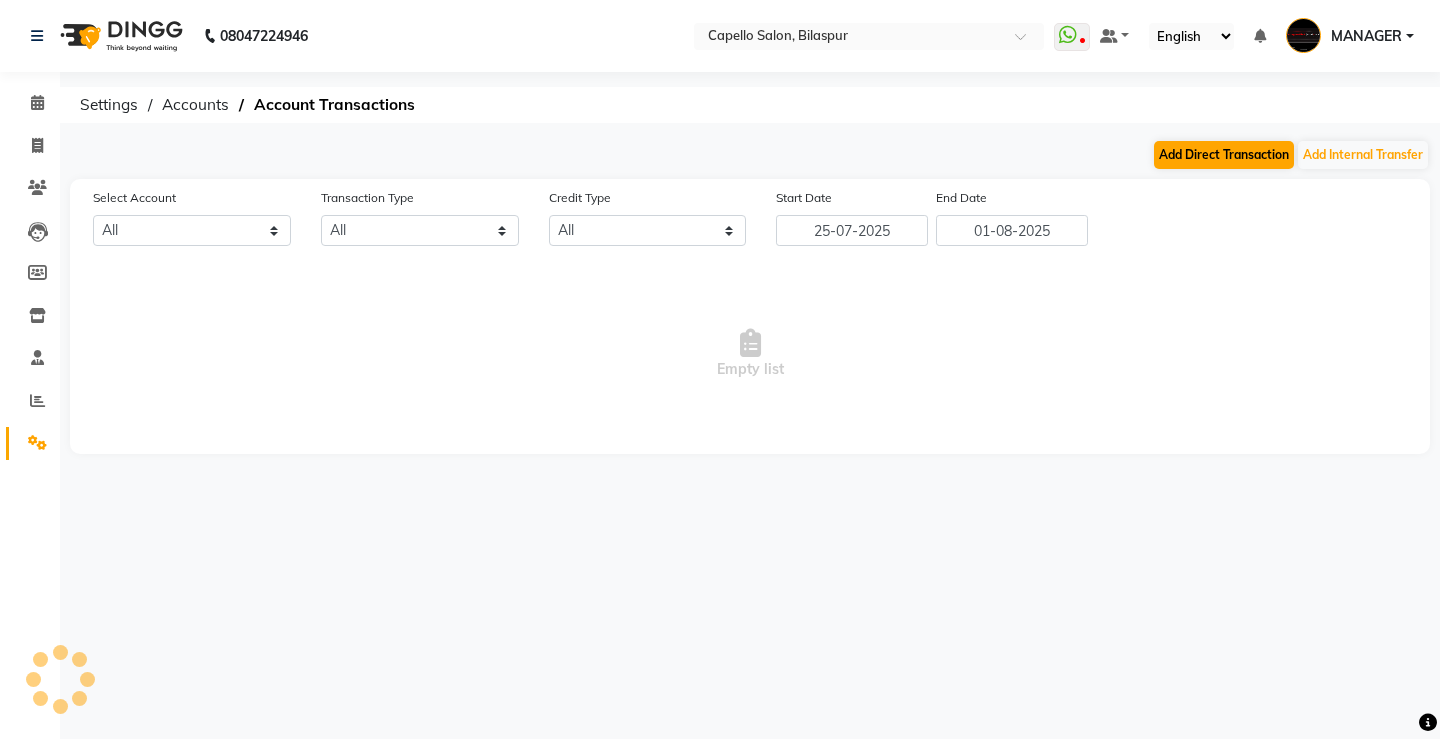 select on "direct" 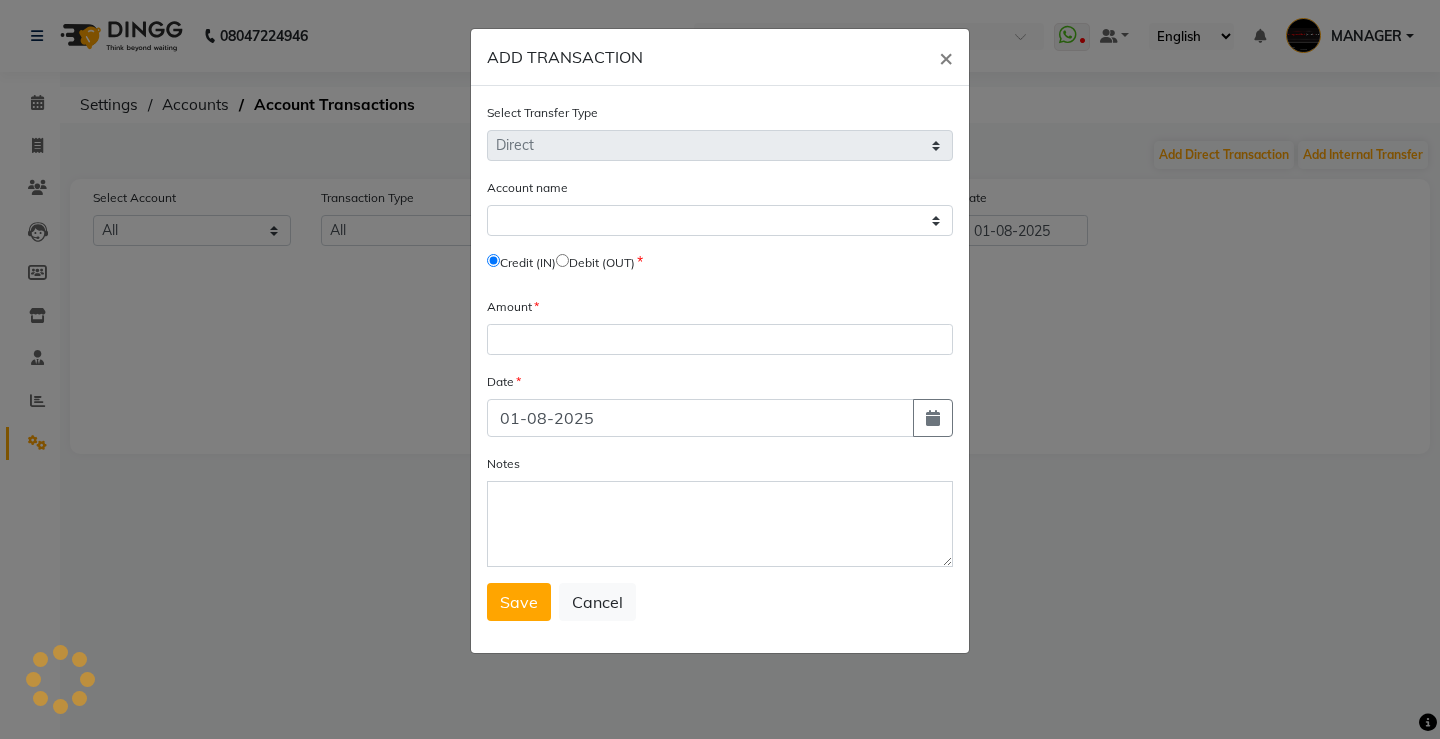 select on "2404" 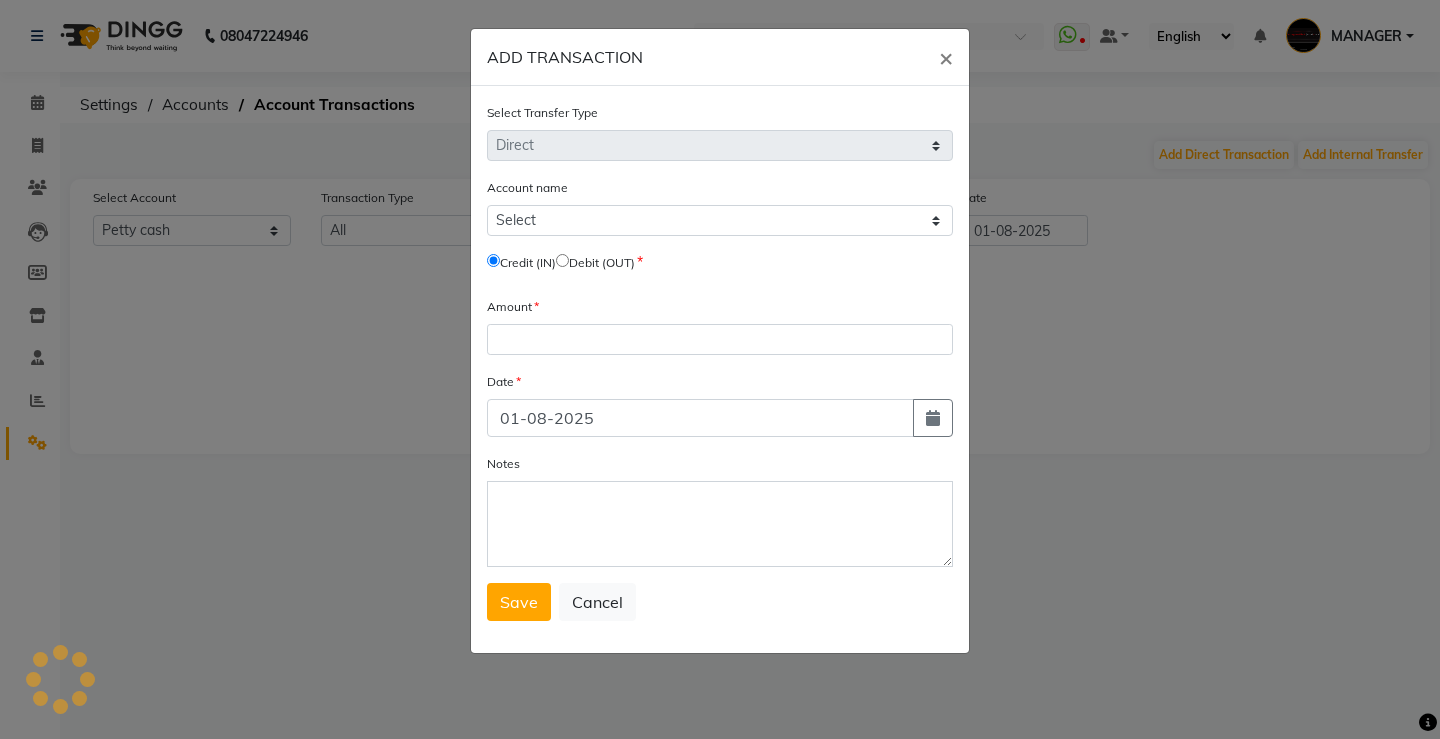 click 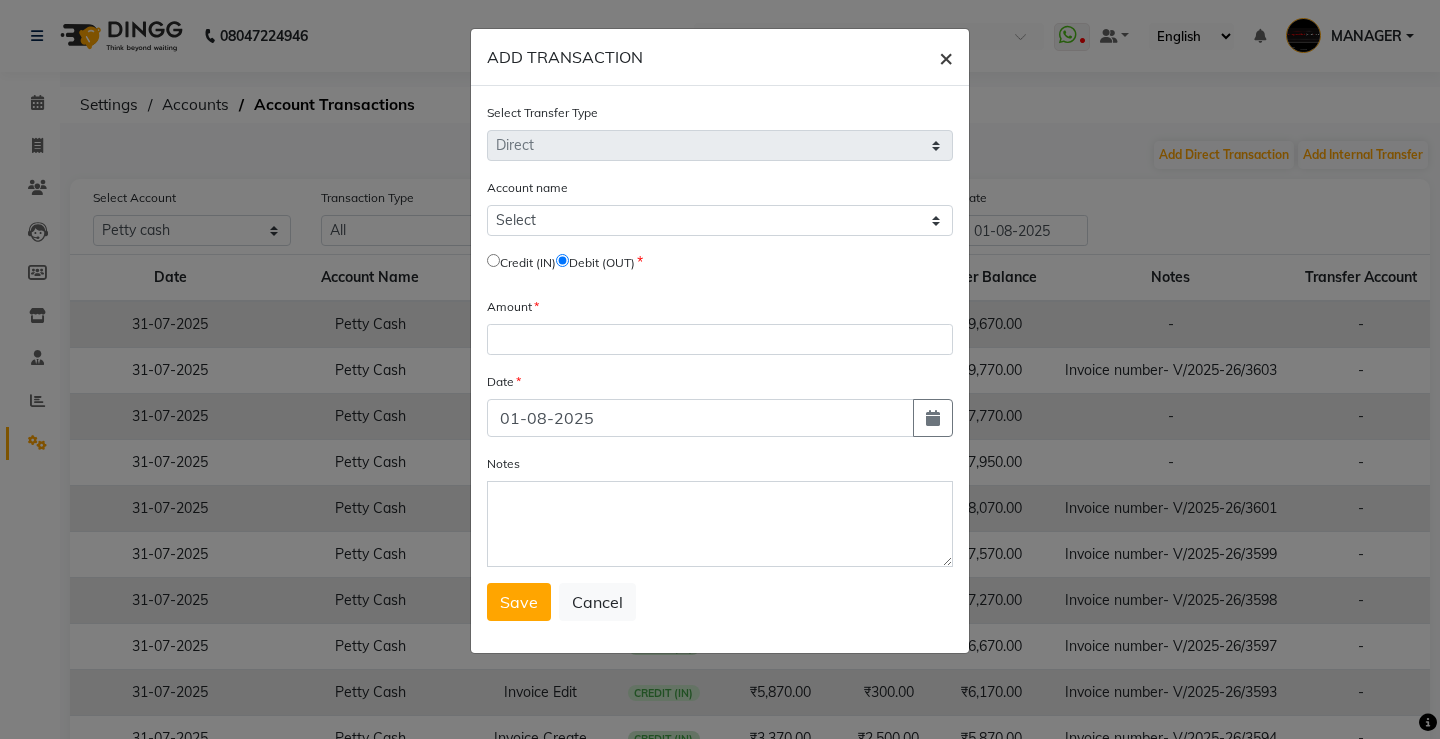 click on "×" 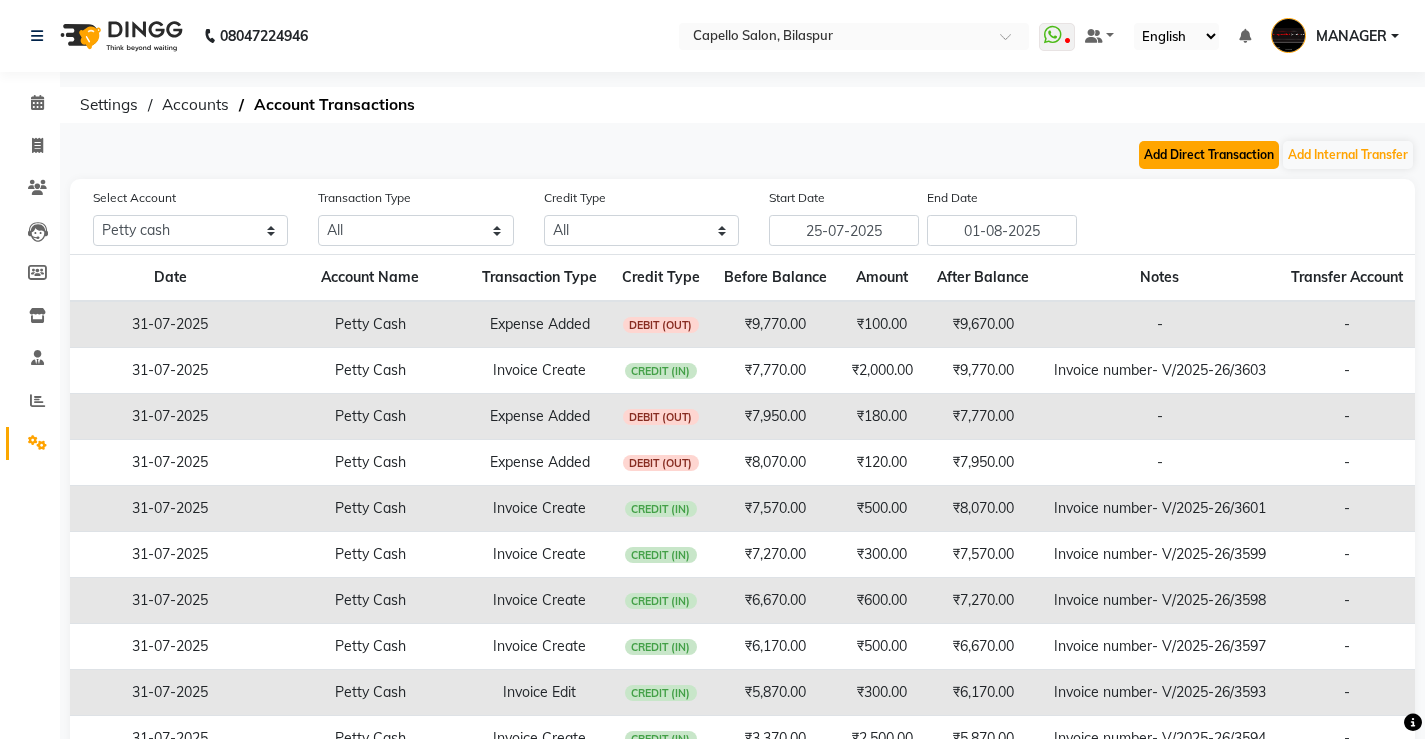 click on "Add Direct Transaction" 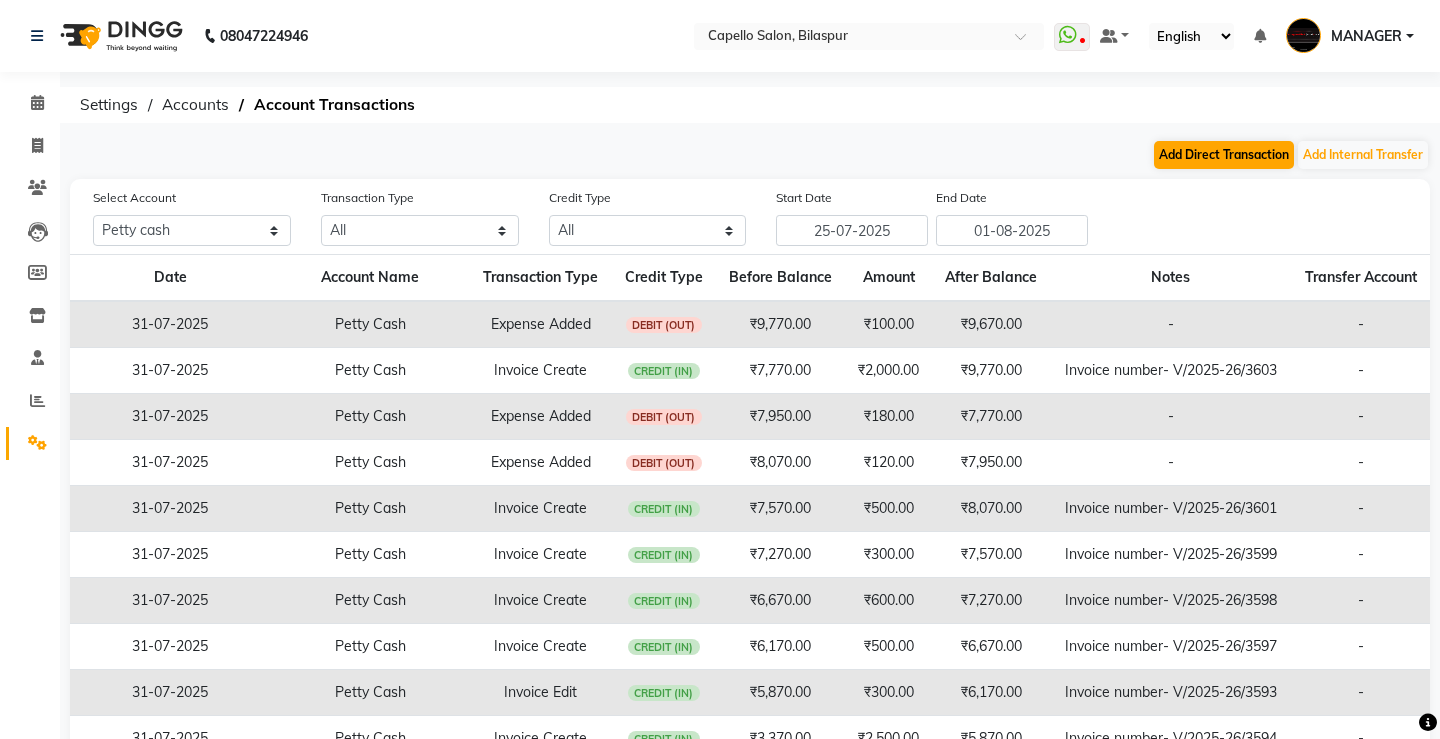select on "direct" 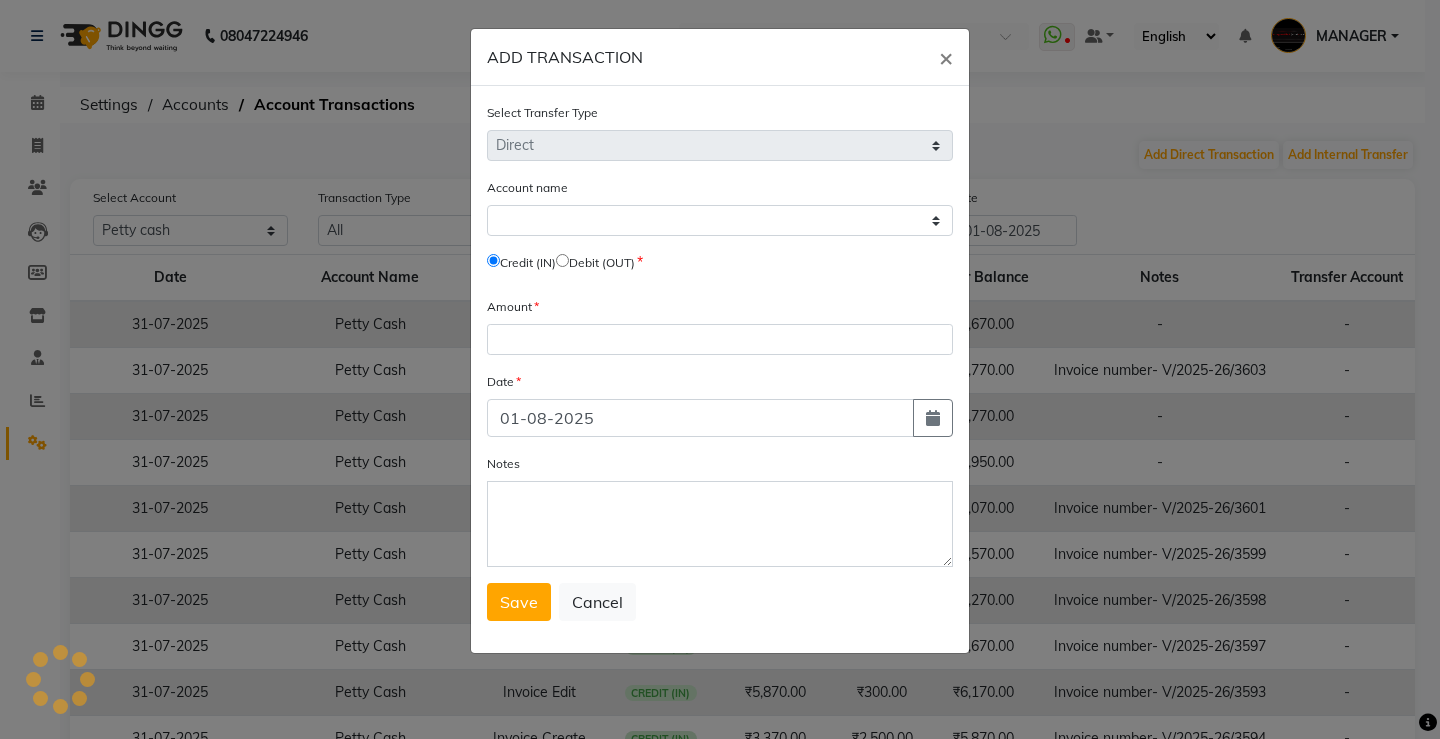 select on "2404" 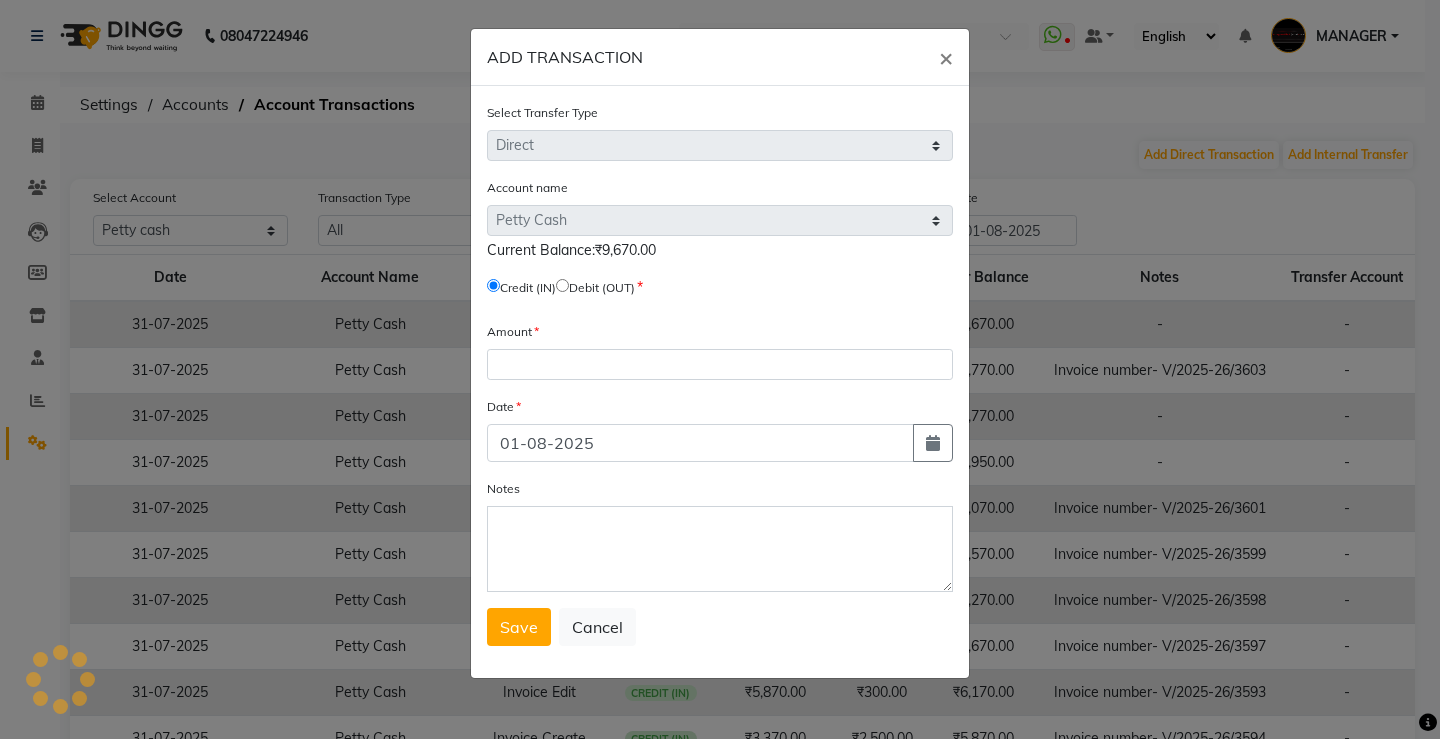 click 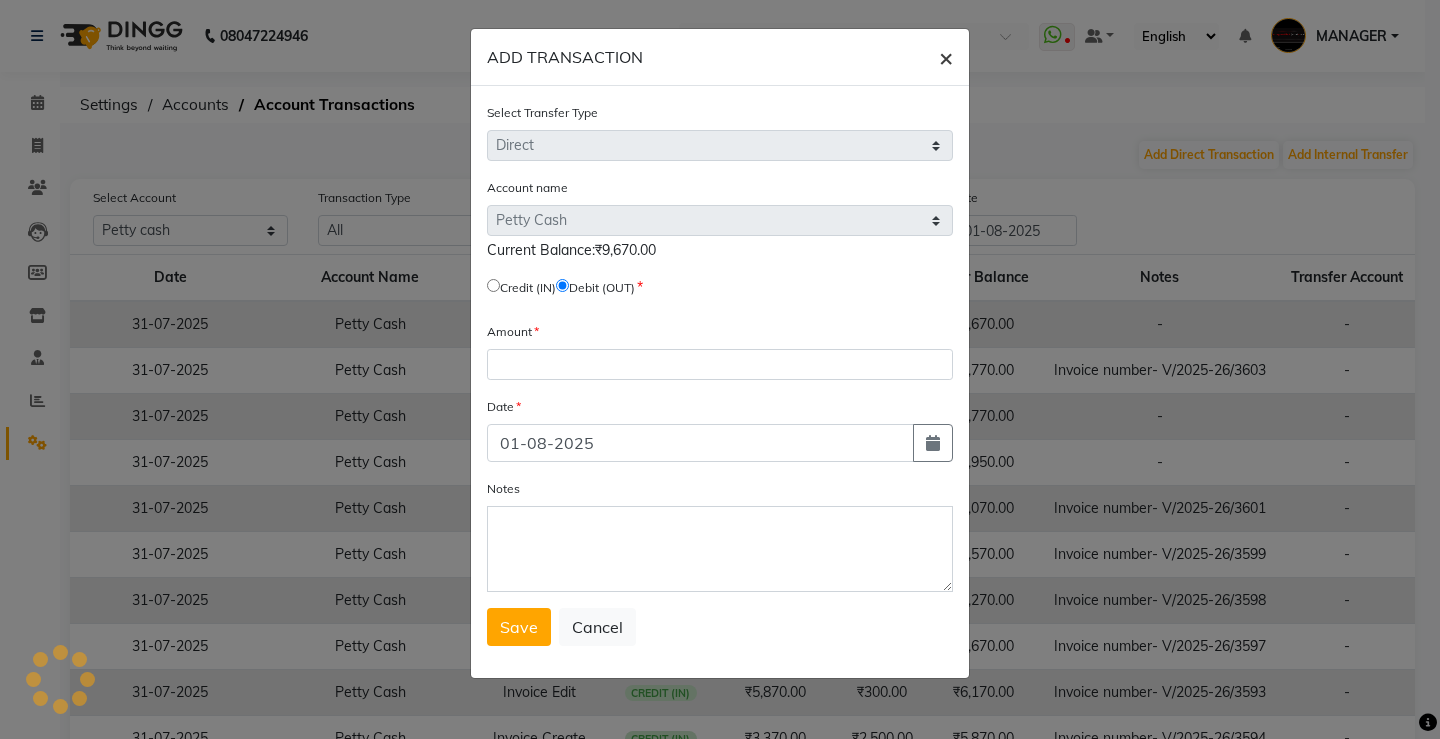click 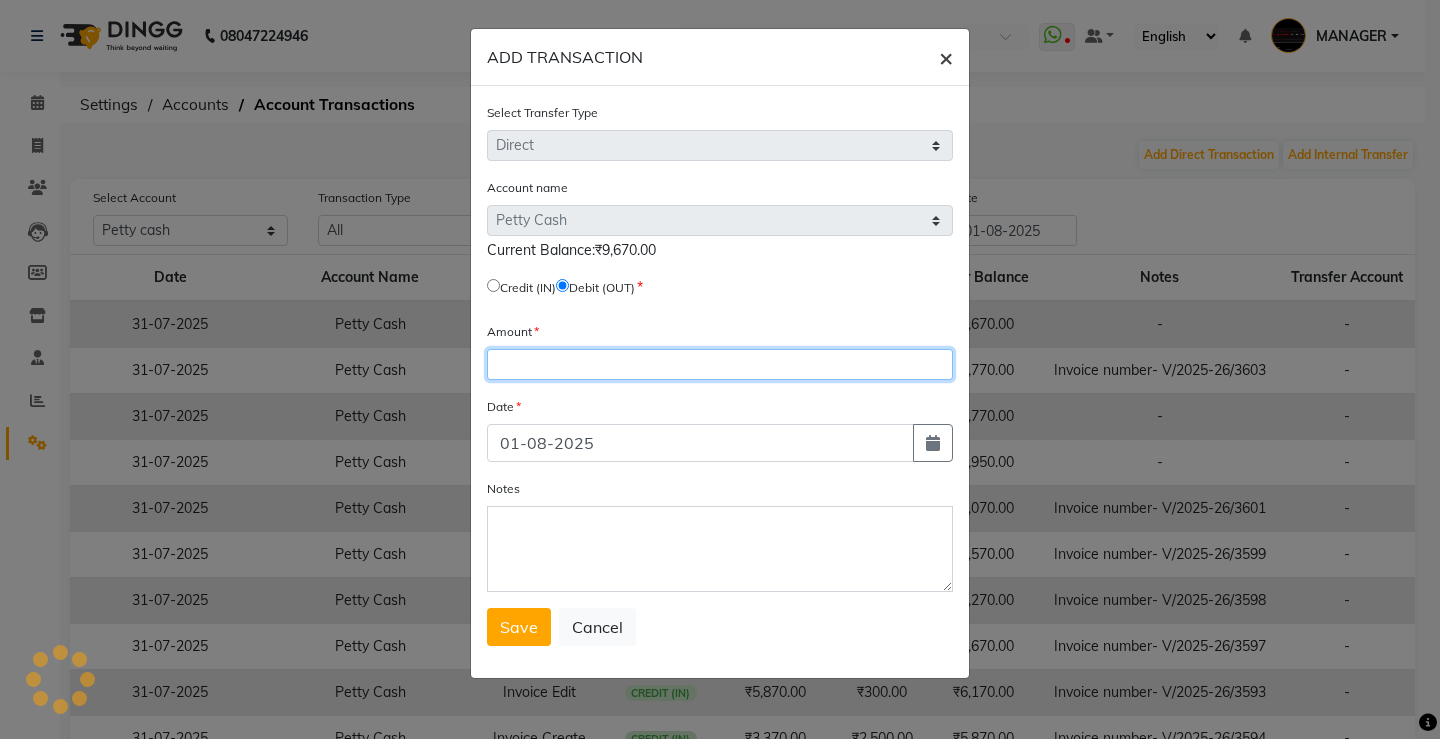 click 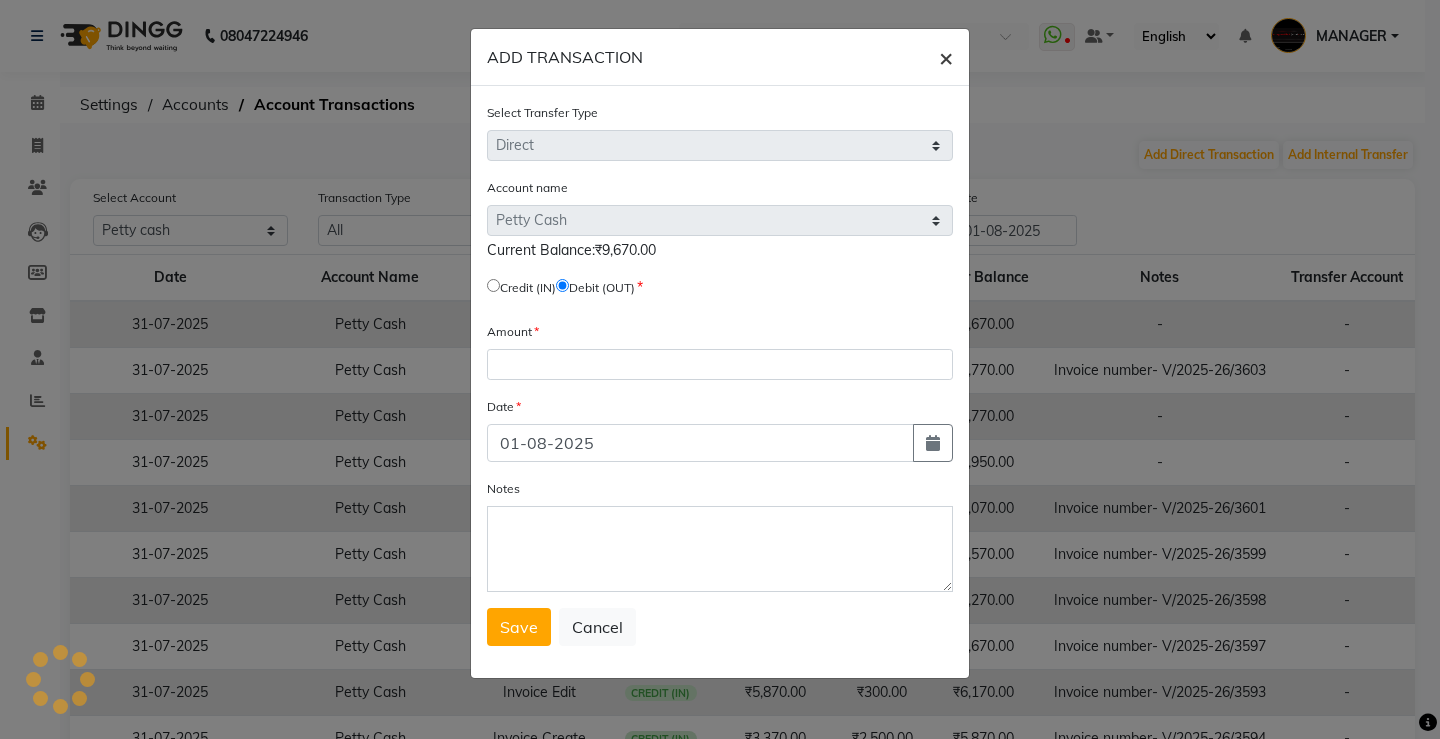 click 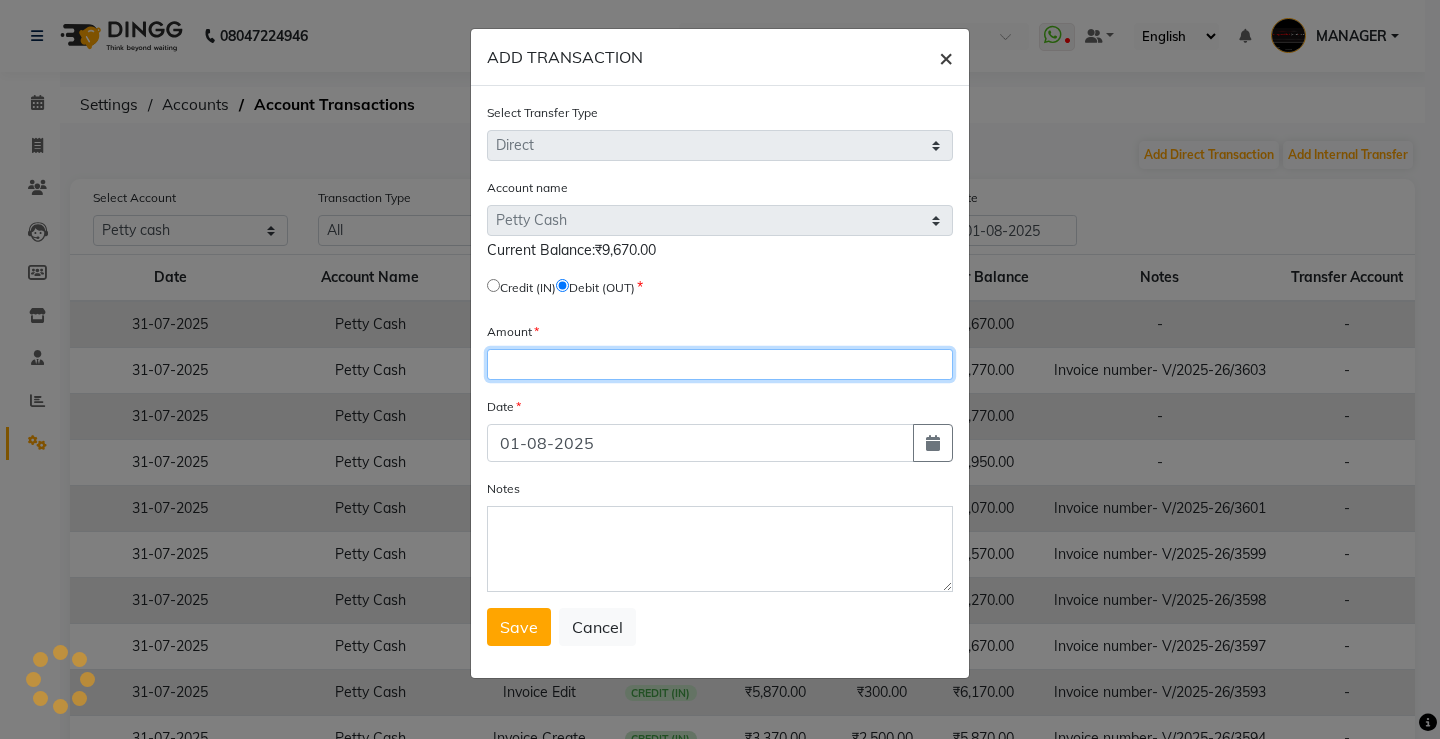 click 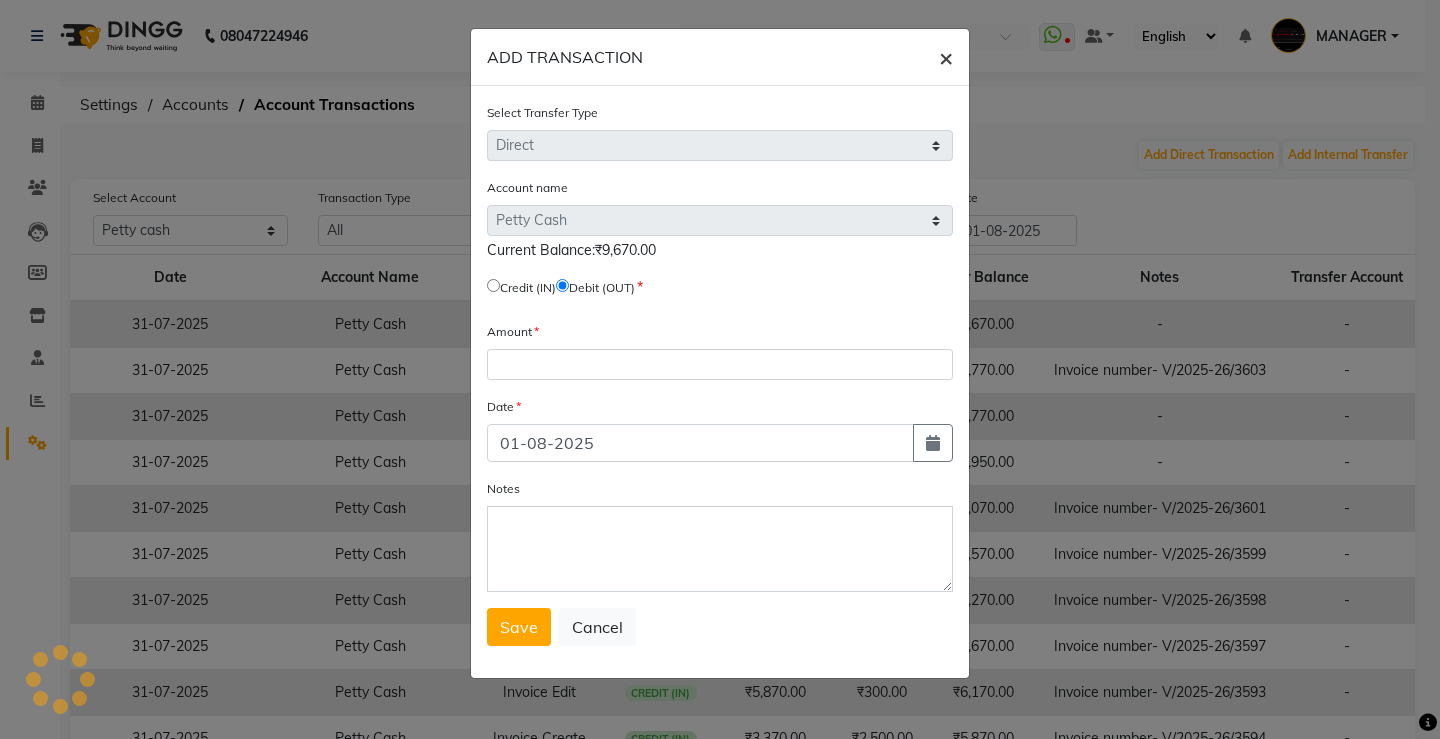 click 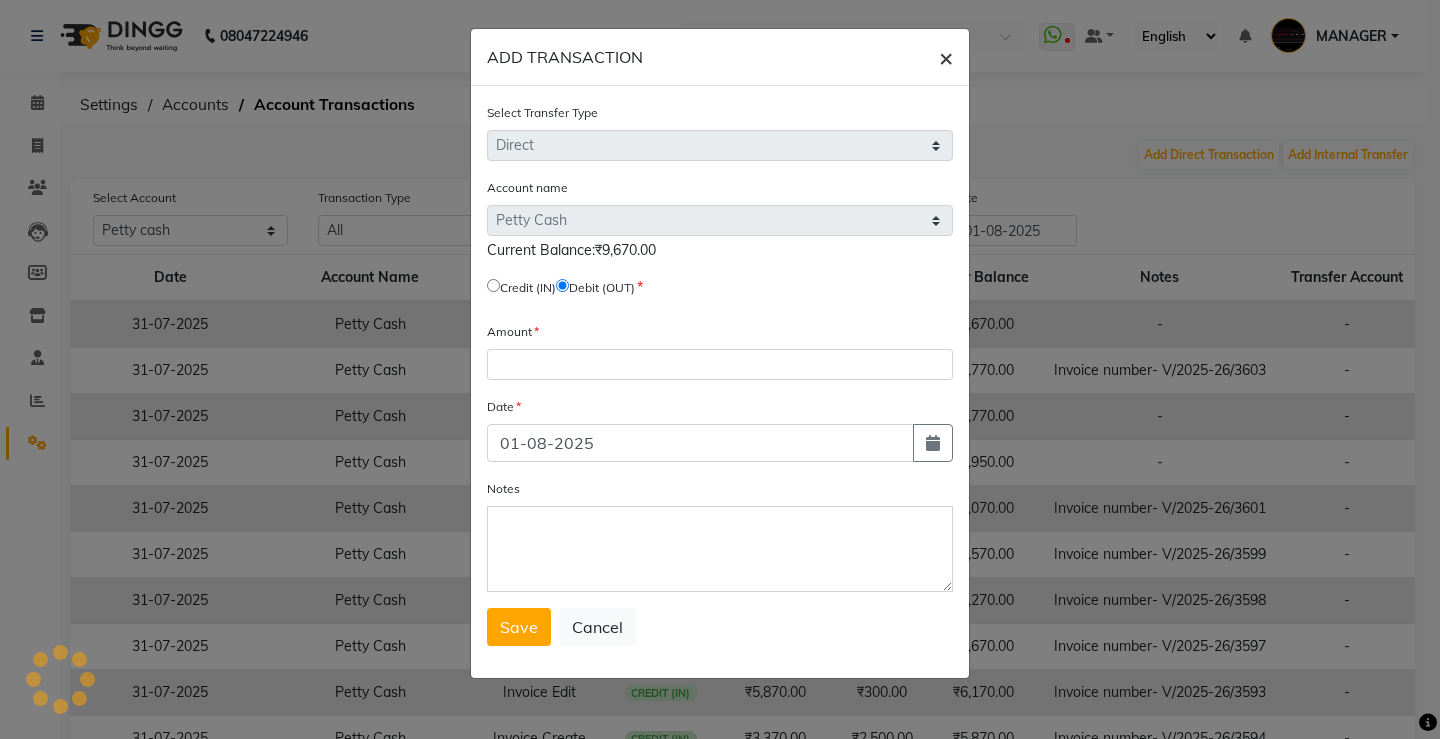 click on "Cancel" 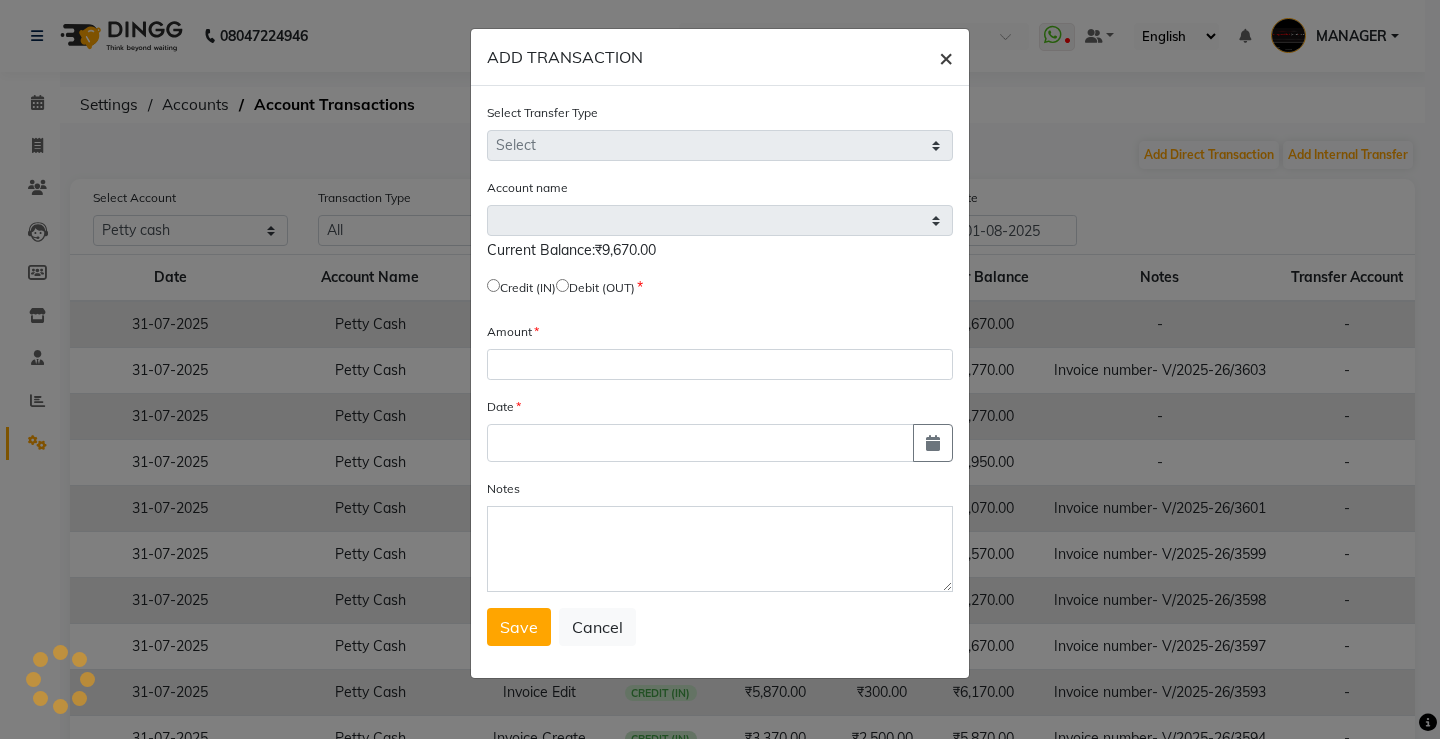 click on "Select Transfer Type Select Direct Internal Account name Select Default Account Petty Cash  Current Balance:[CURRENCY][AMOUNT]  Credit (IN)     Debit (OUT) Amount Date Notes  Save   Cancel" 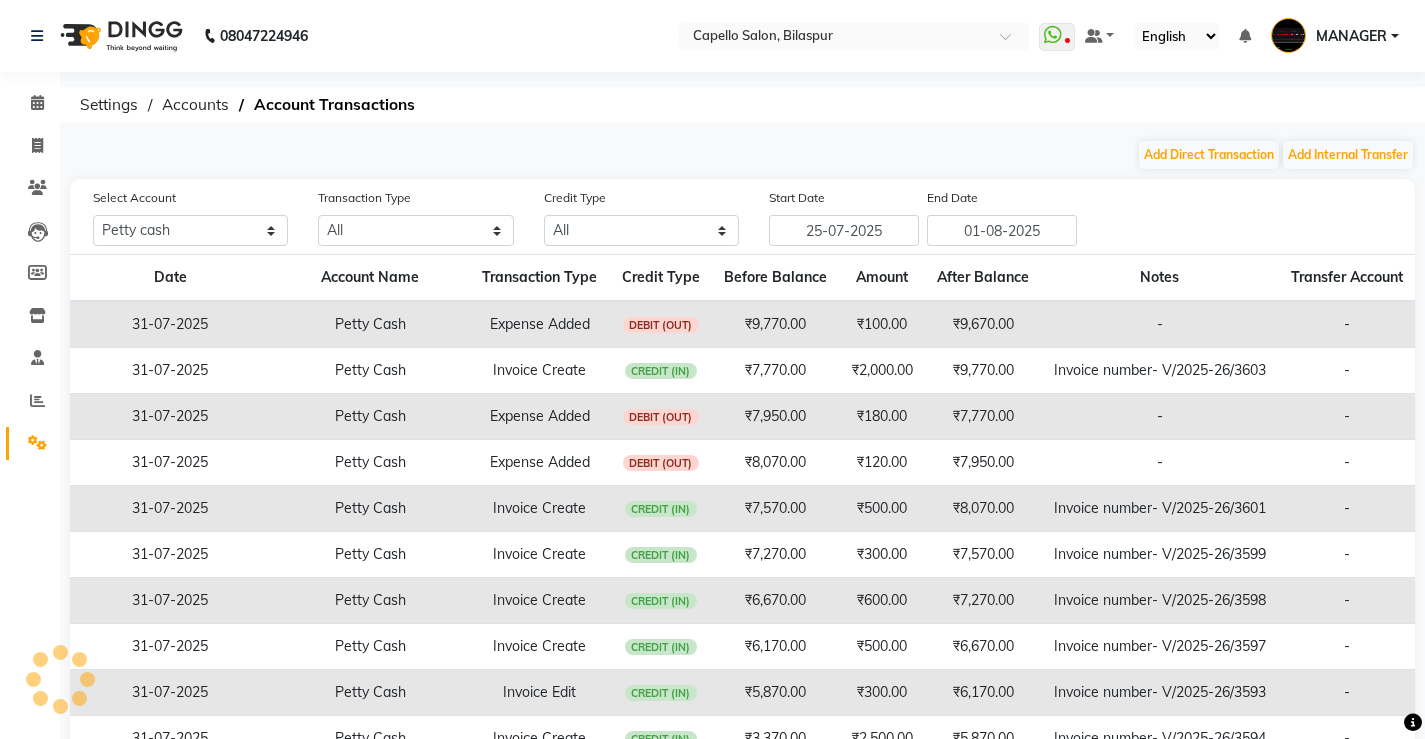 scroll, scrollTop: 0, scrollLeft: 0, axis: both 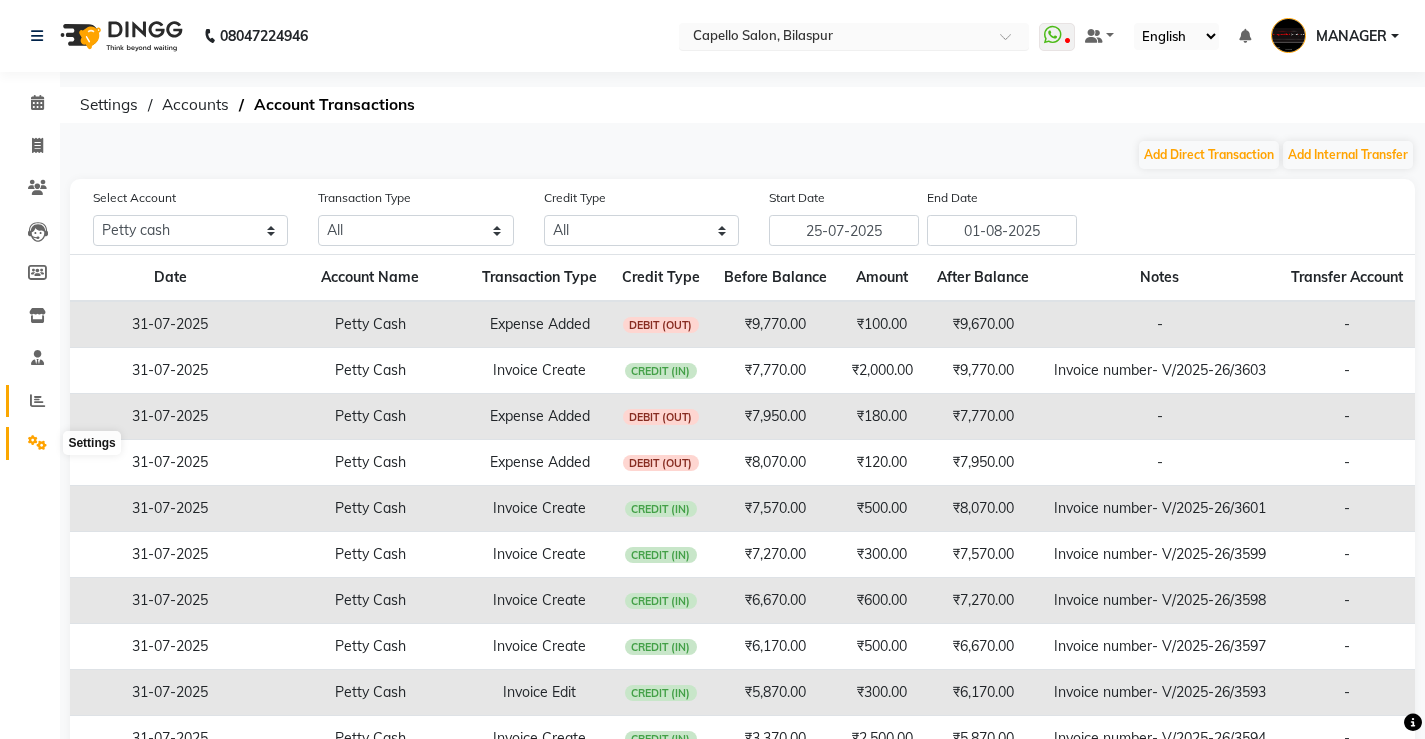 click 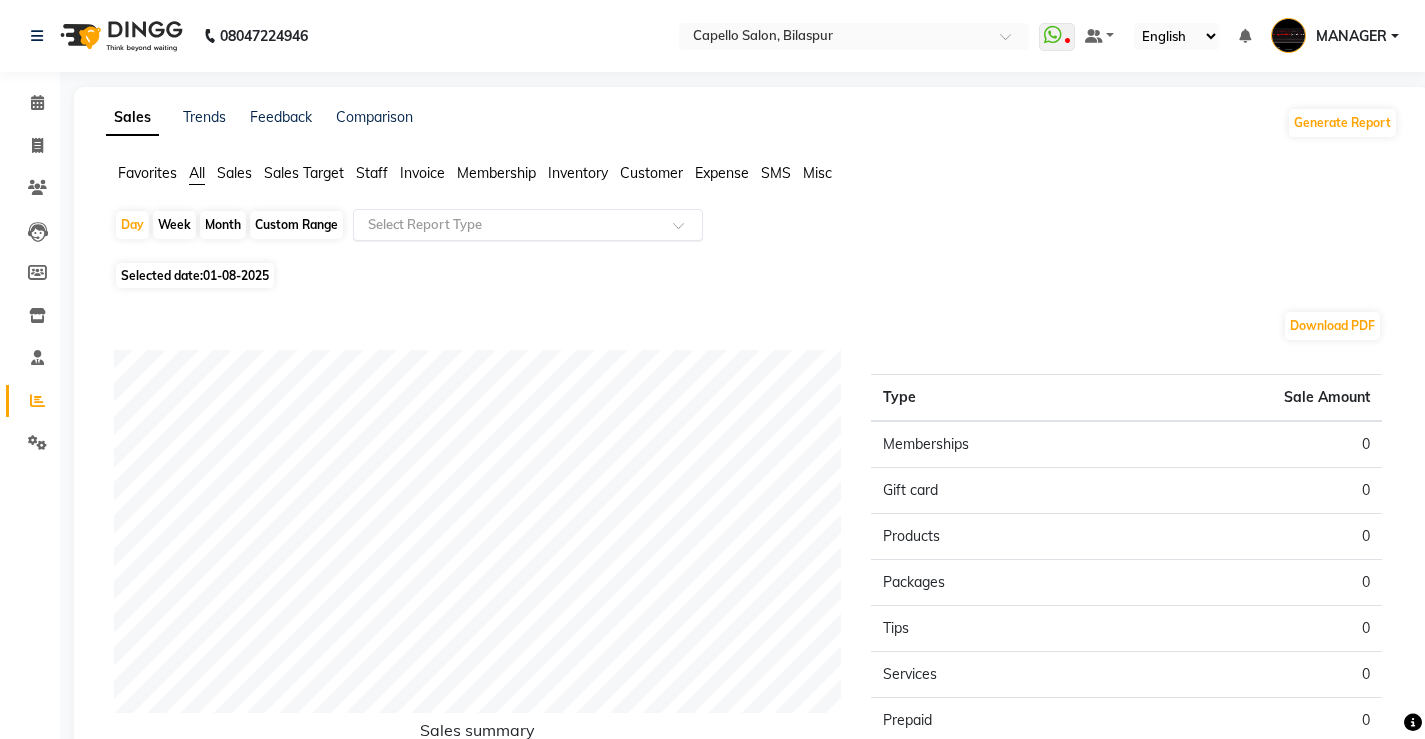 click on "Select Report Type" 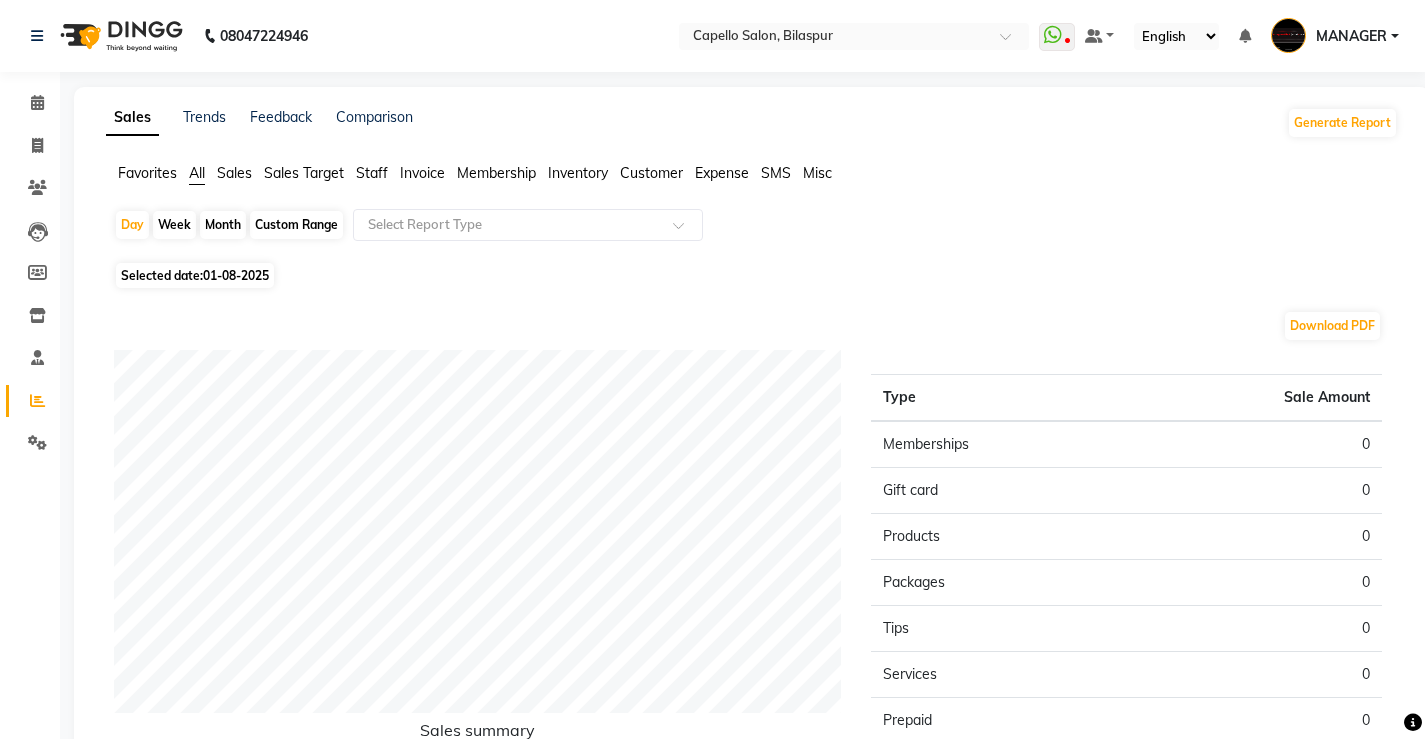 click on "Staff" 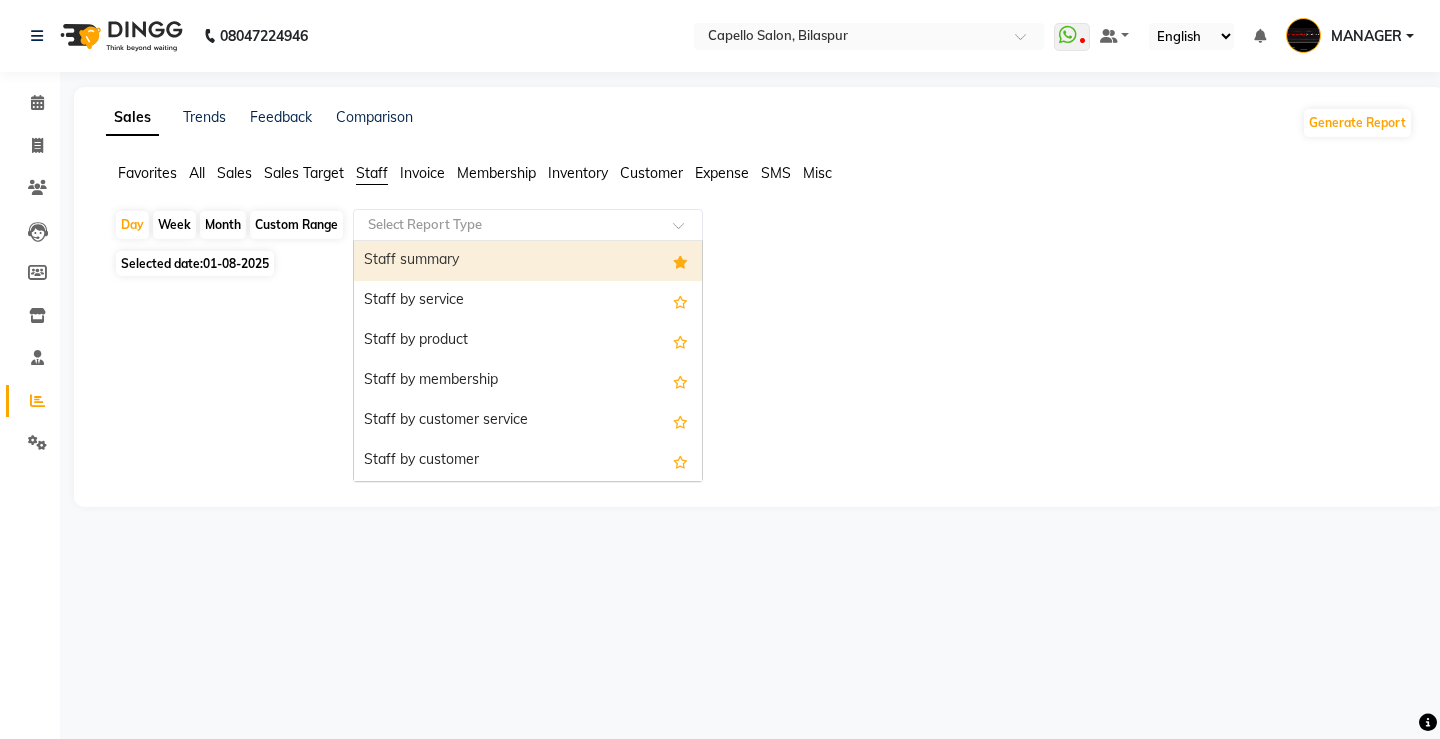 click 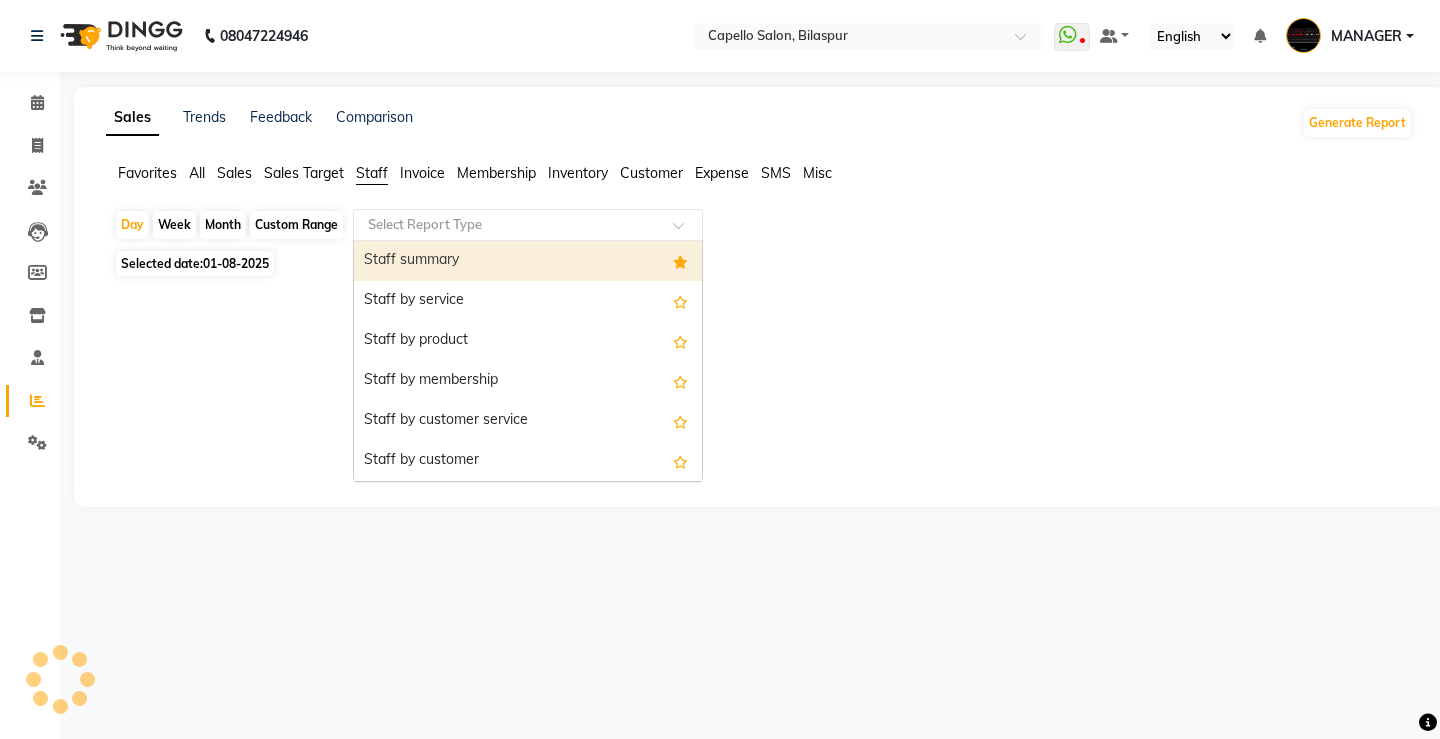 click on "Staff summary" at bounding box center (528, 261) 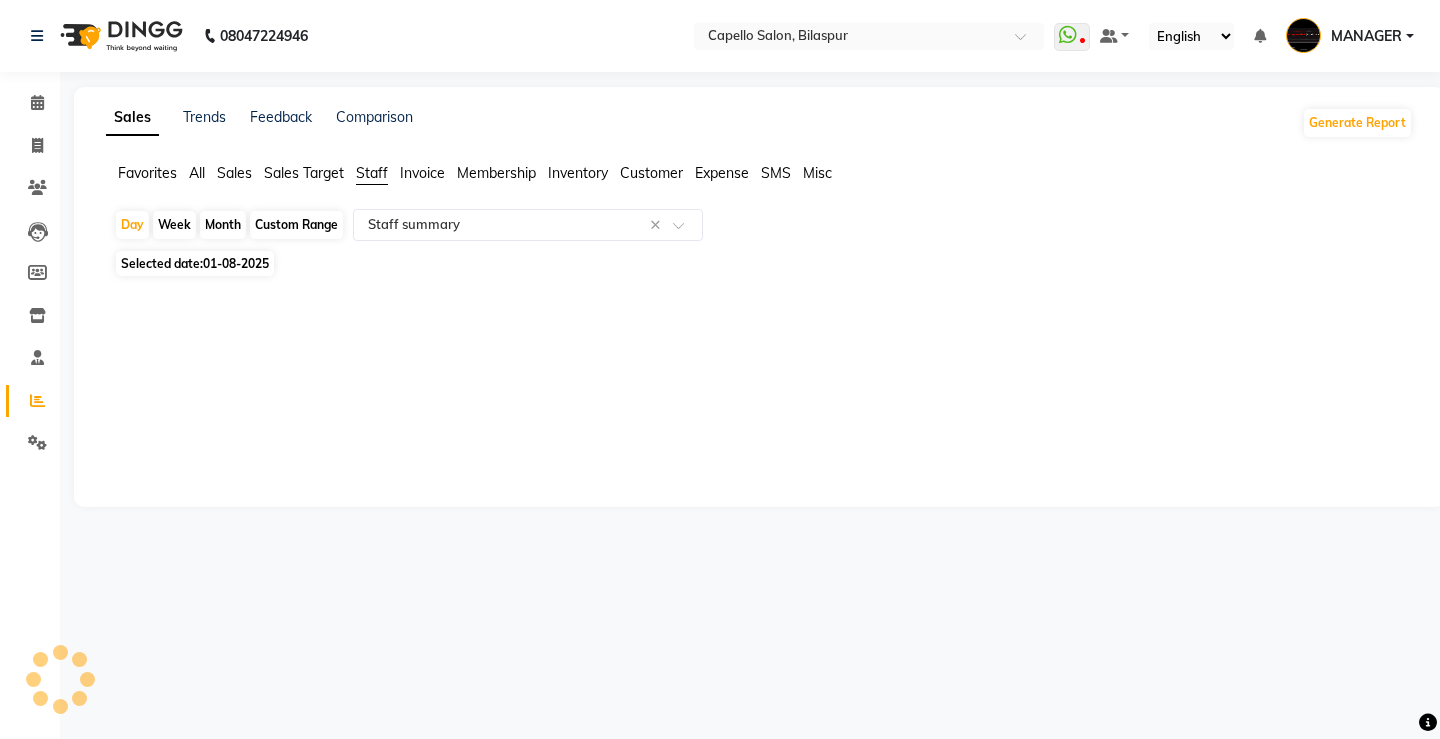click on "Month" 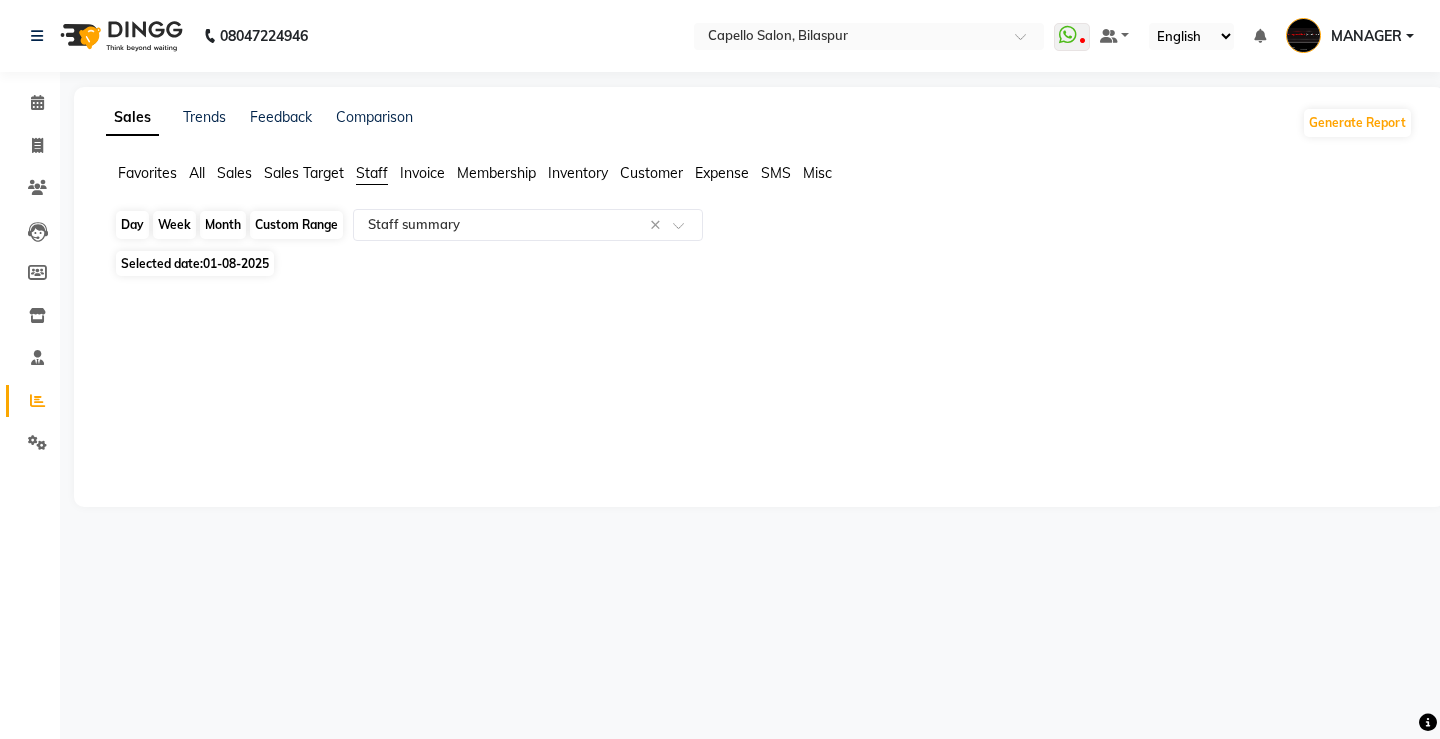 click on "Month" 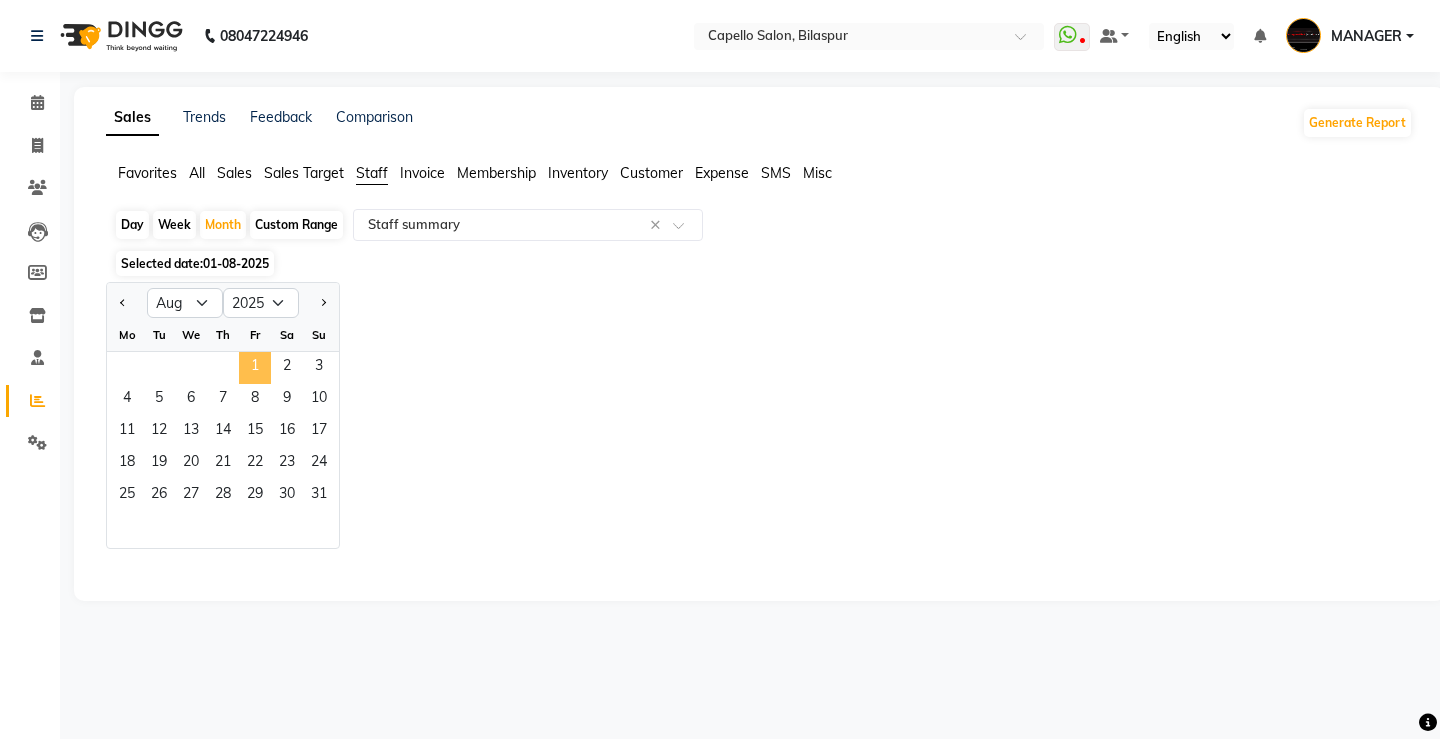 click on "1" 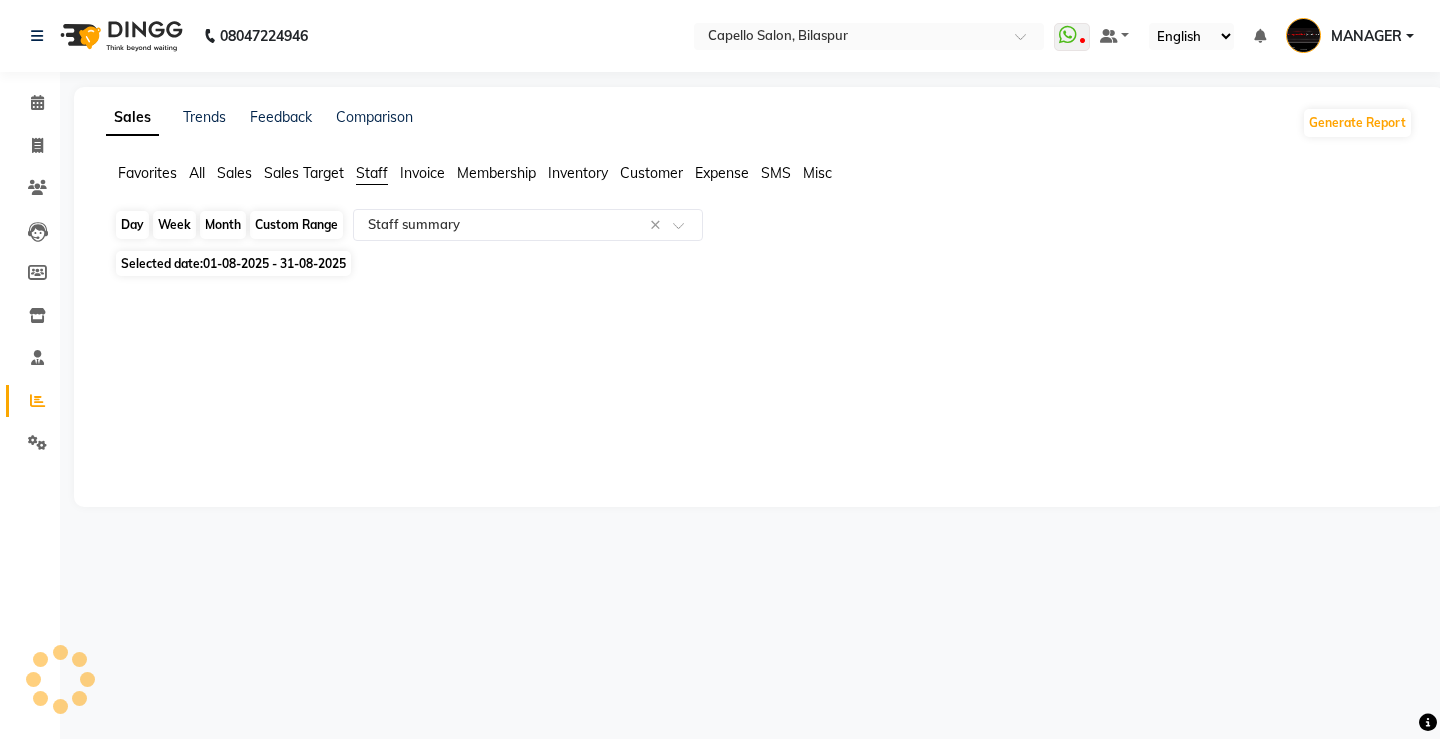 click on "Month" 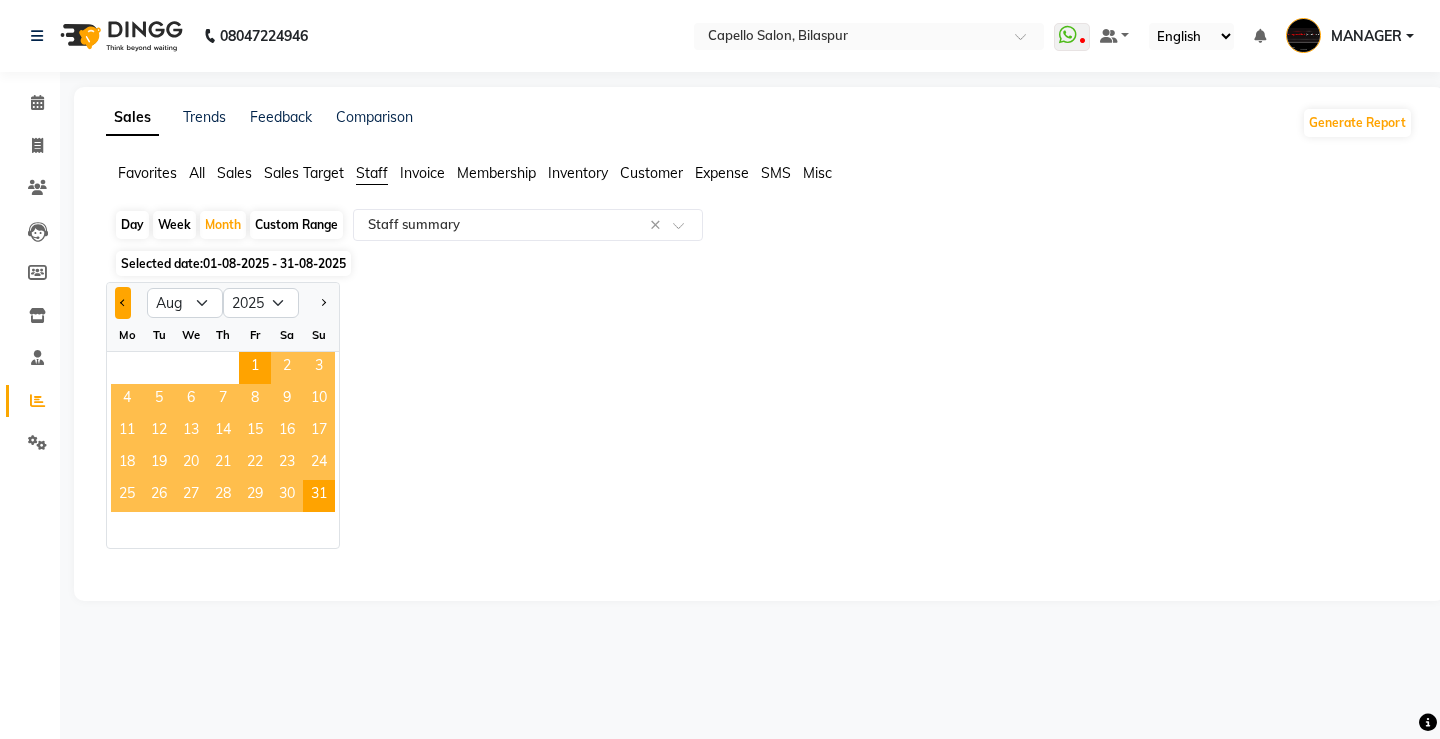 click 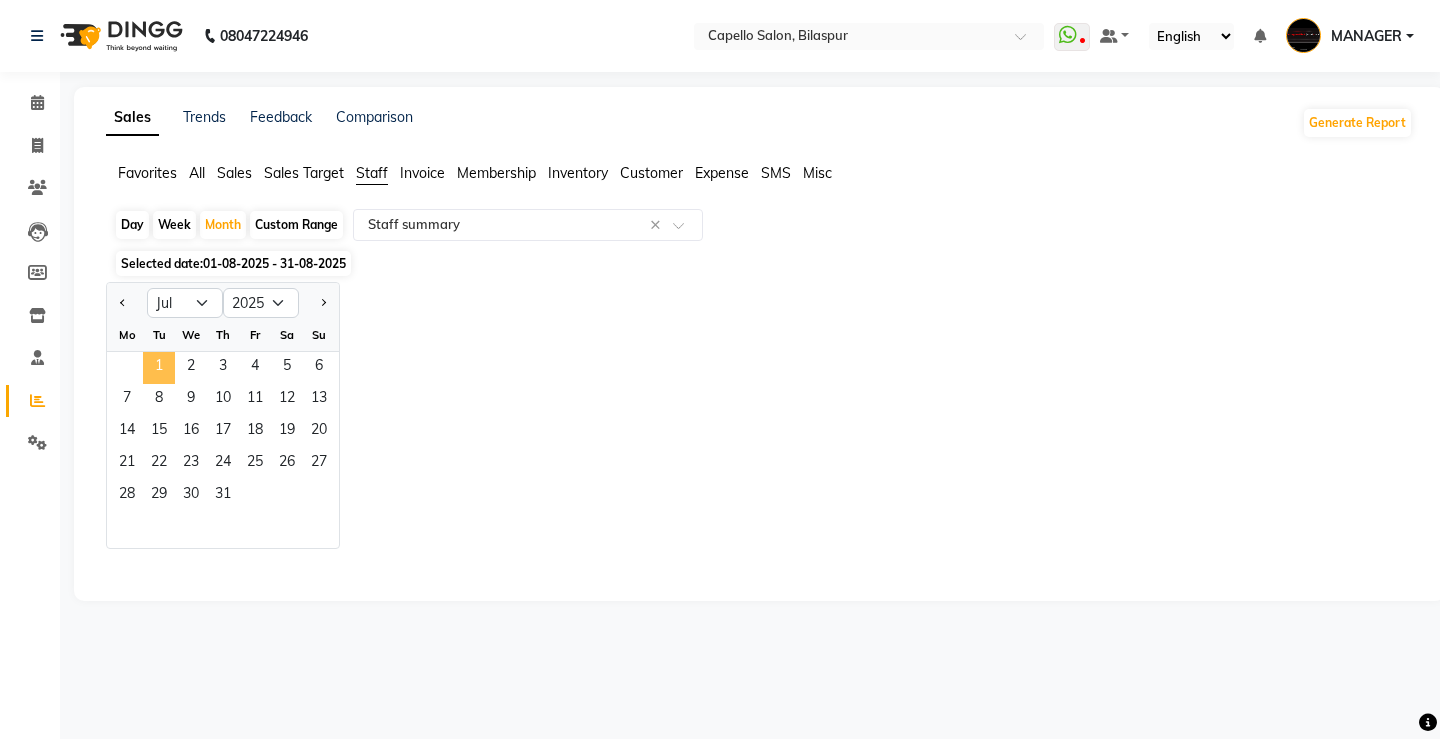 click on "1" 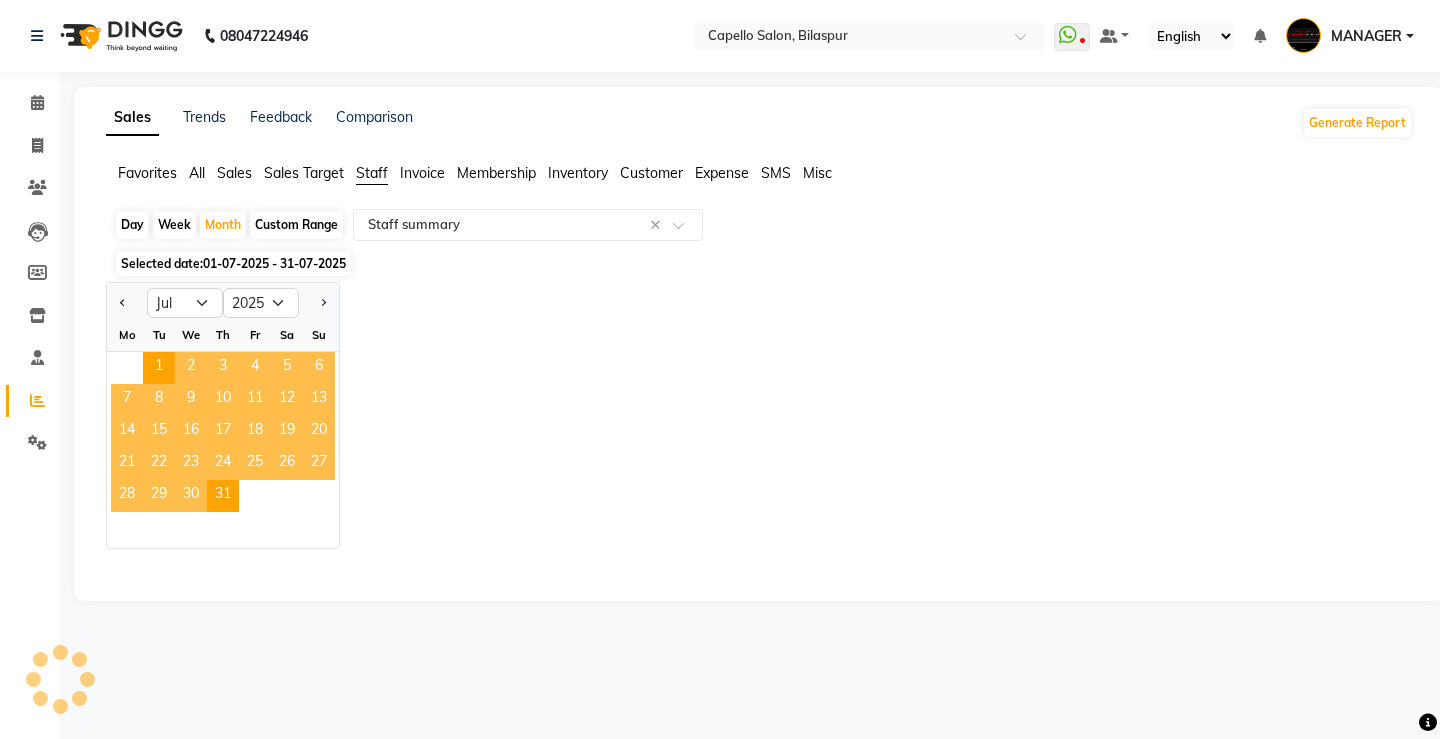 select on "full_report" 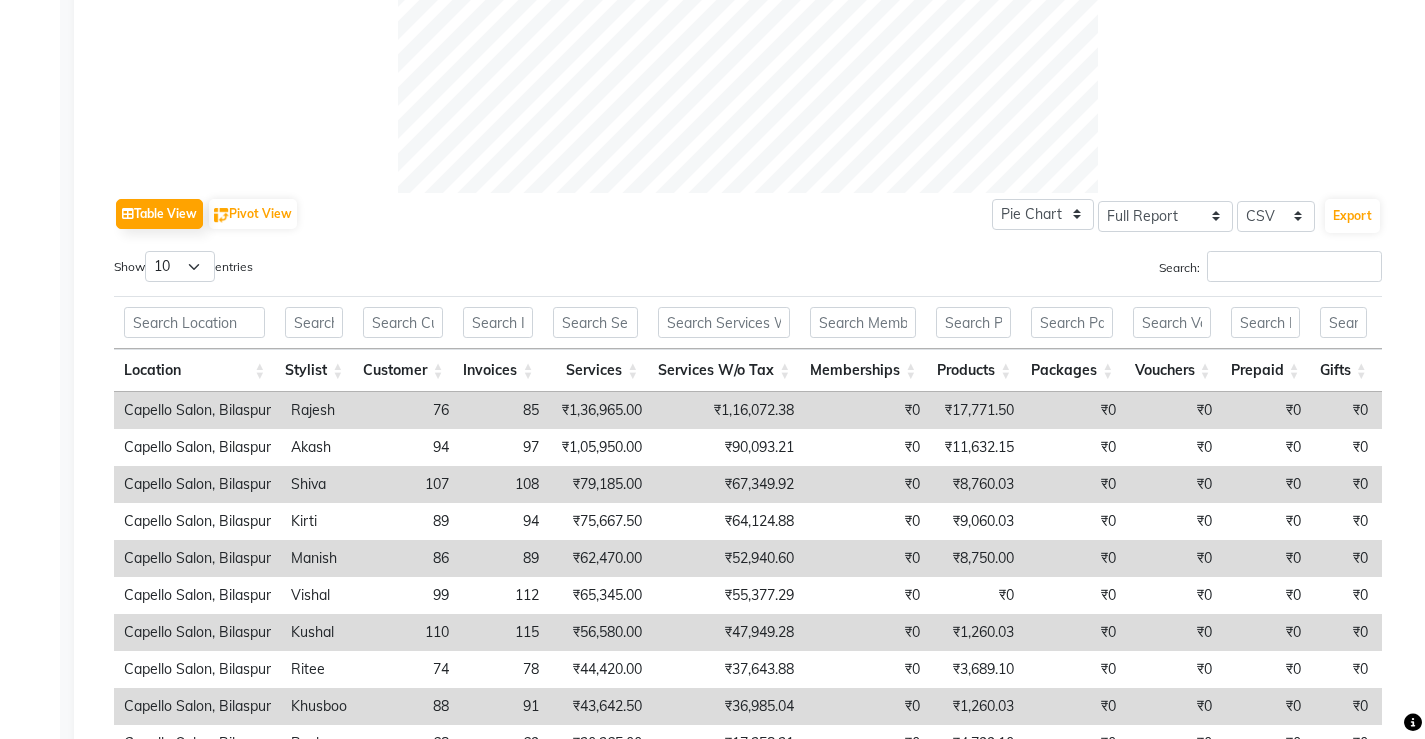 scroll, scrollTop: 1033, scrollLeft: 0, axis: vertical 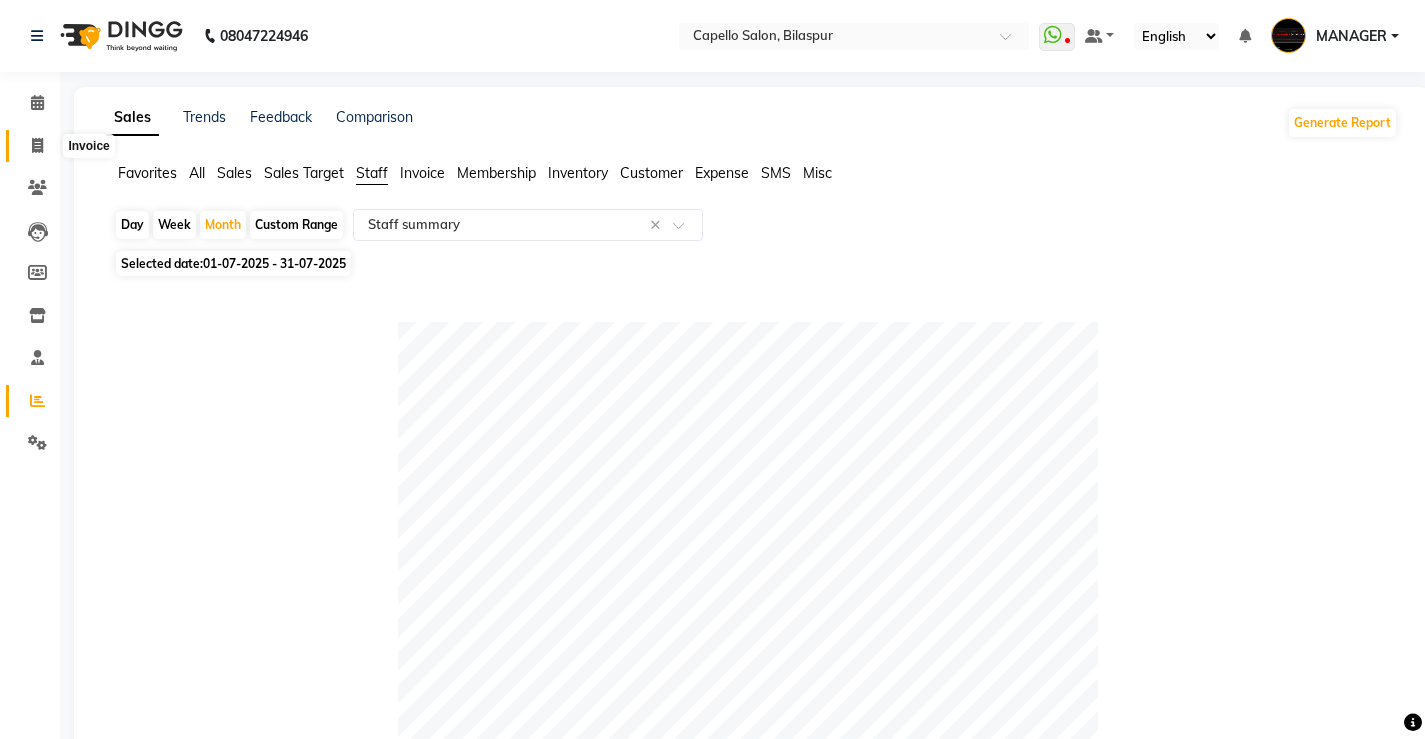 click 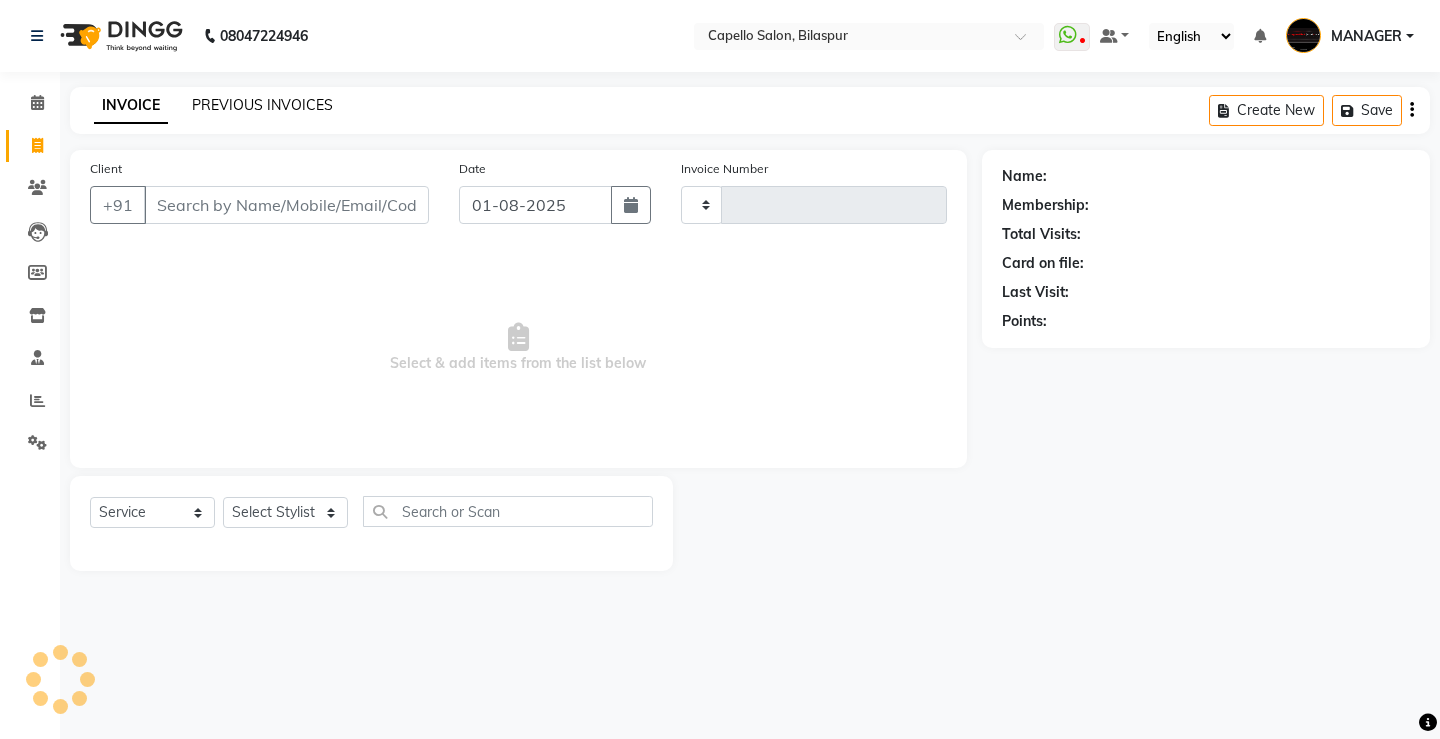 click on "PREVIOUS INVOICES" 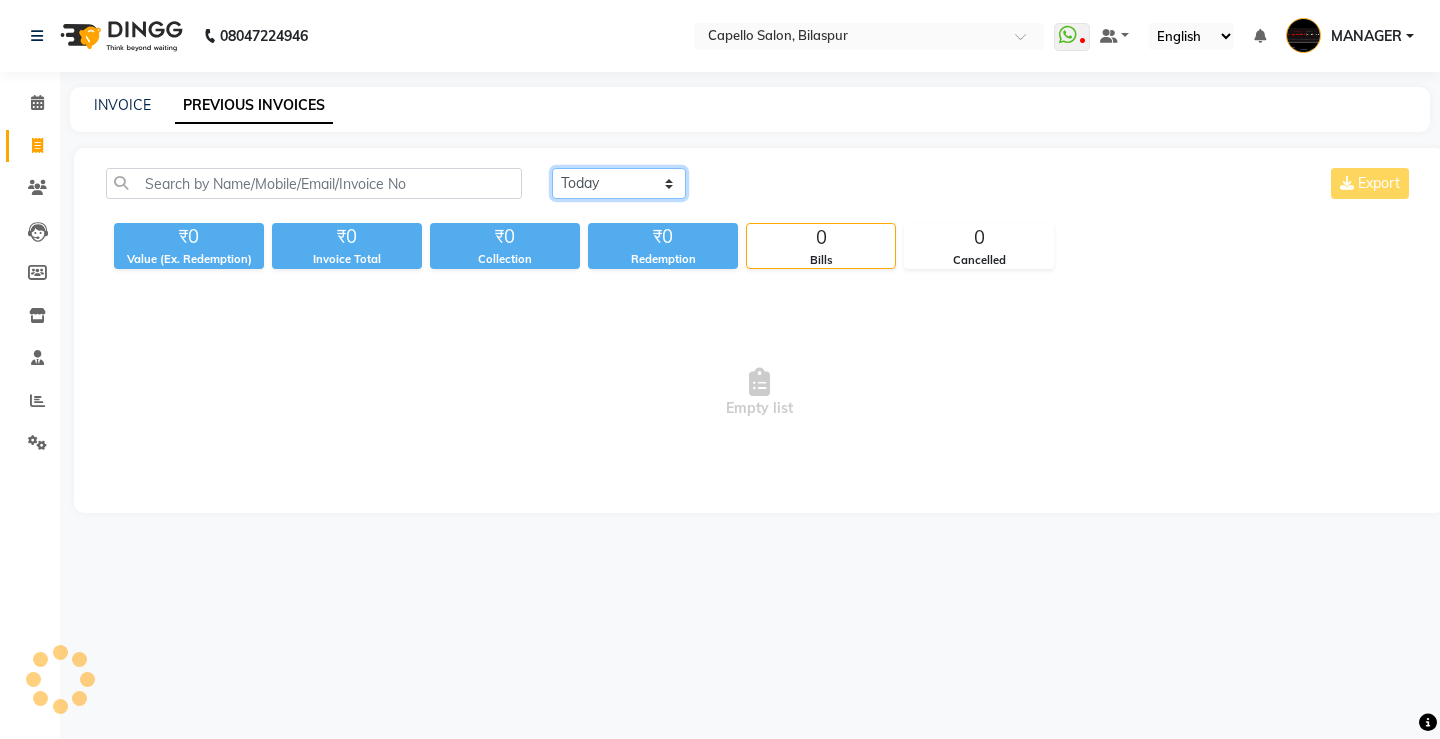click on "Today Yesterday Custom Range" 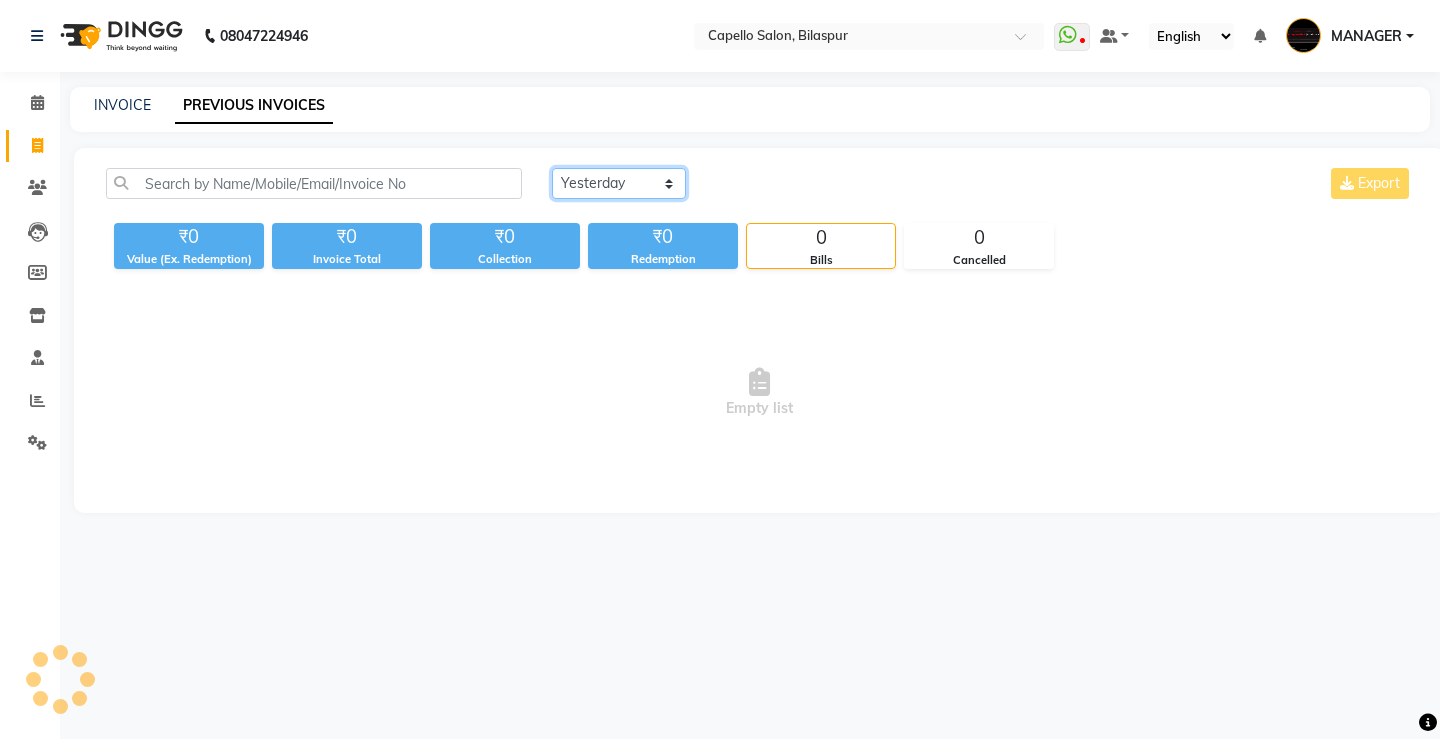 click on "Today Yesterday Custom Range" 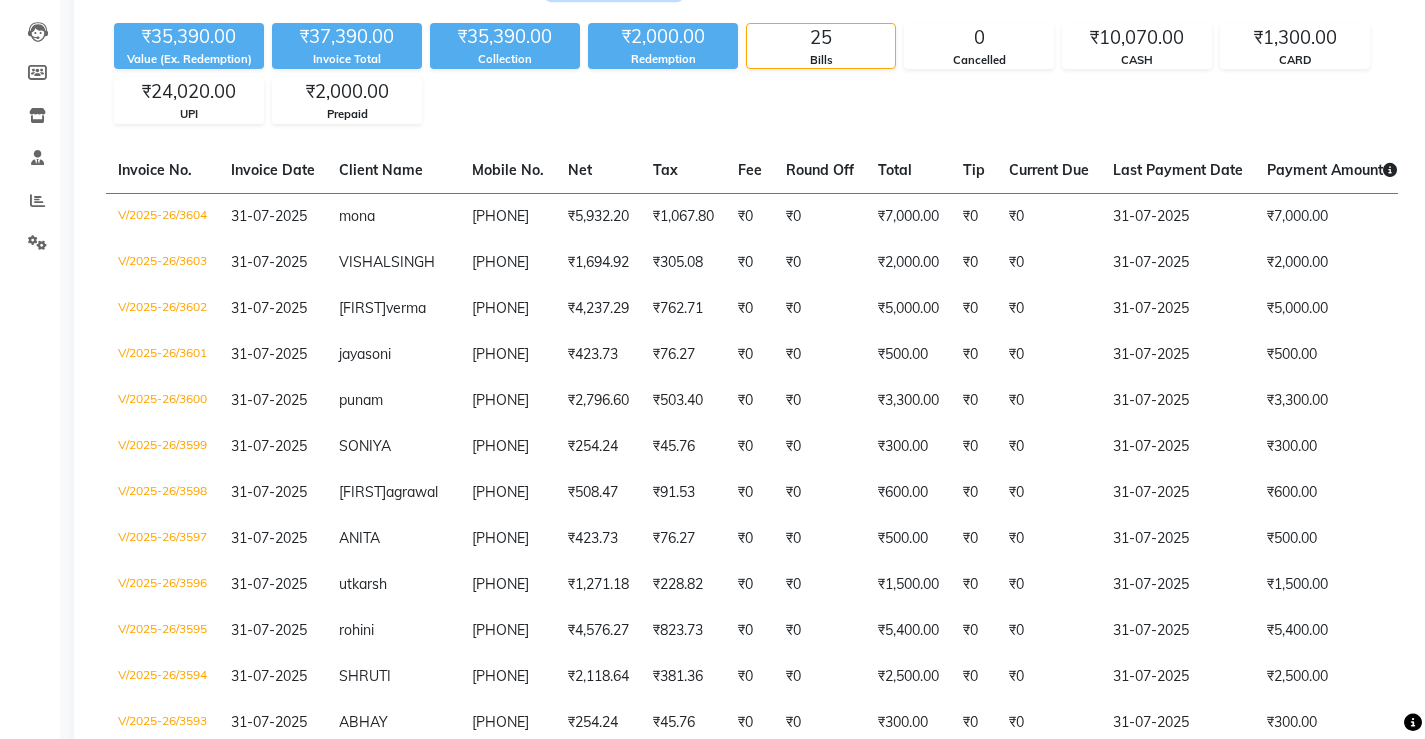 scroll, scrollTop: 0, scrollLeft: 0, axis: both 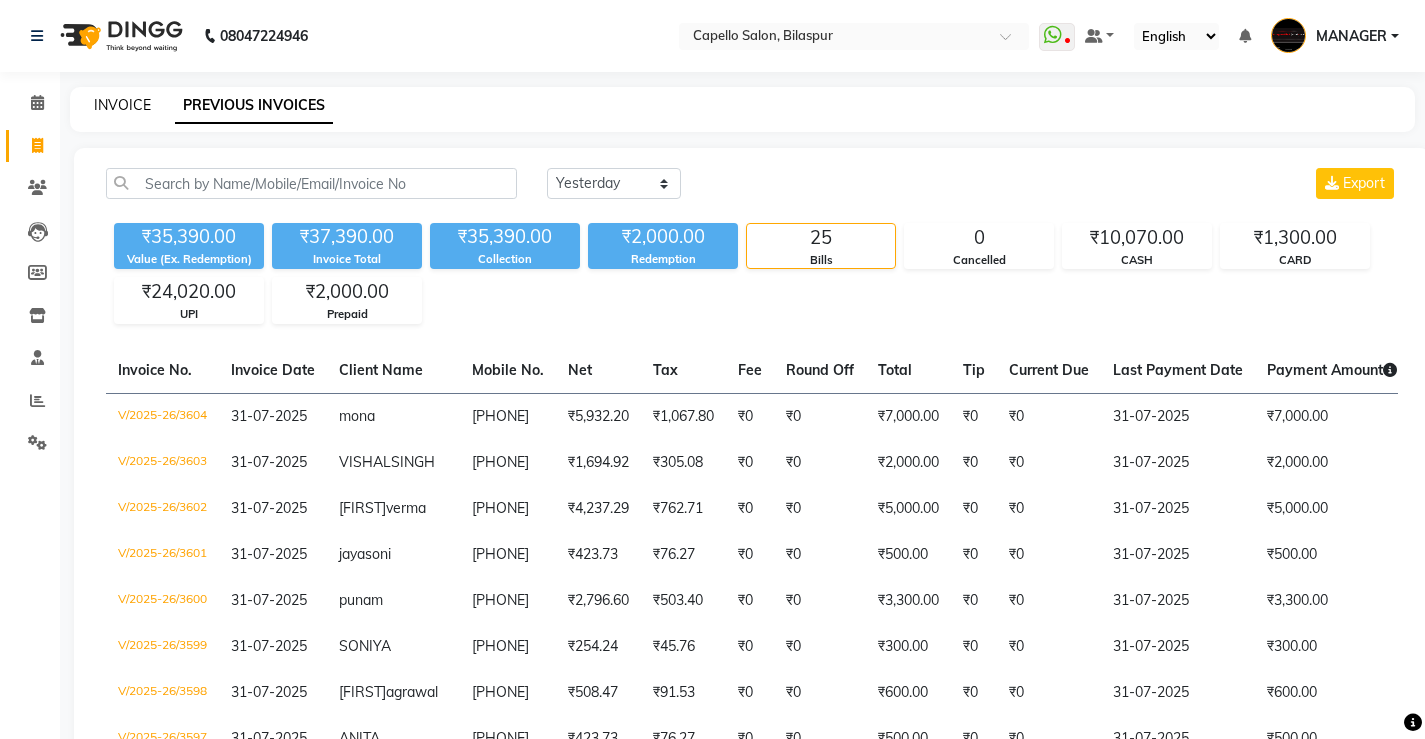 click on "INVOICE" 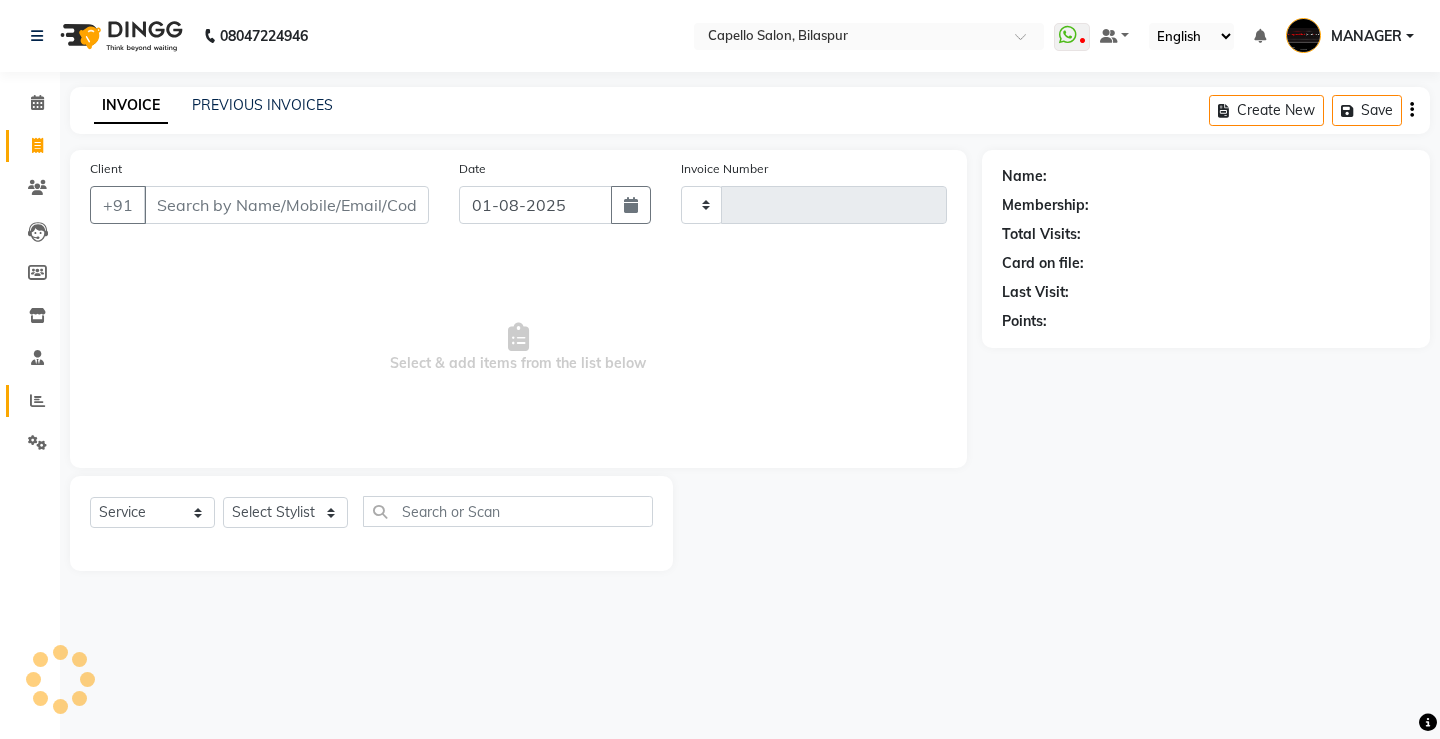 click 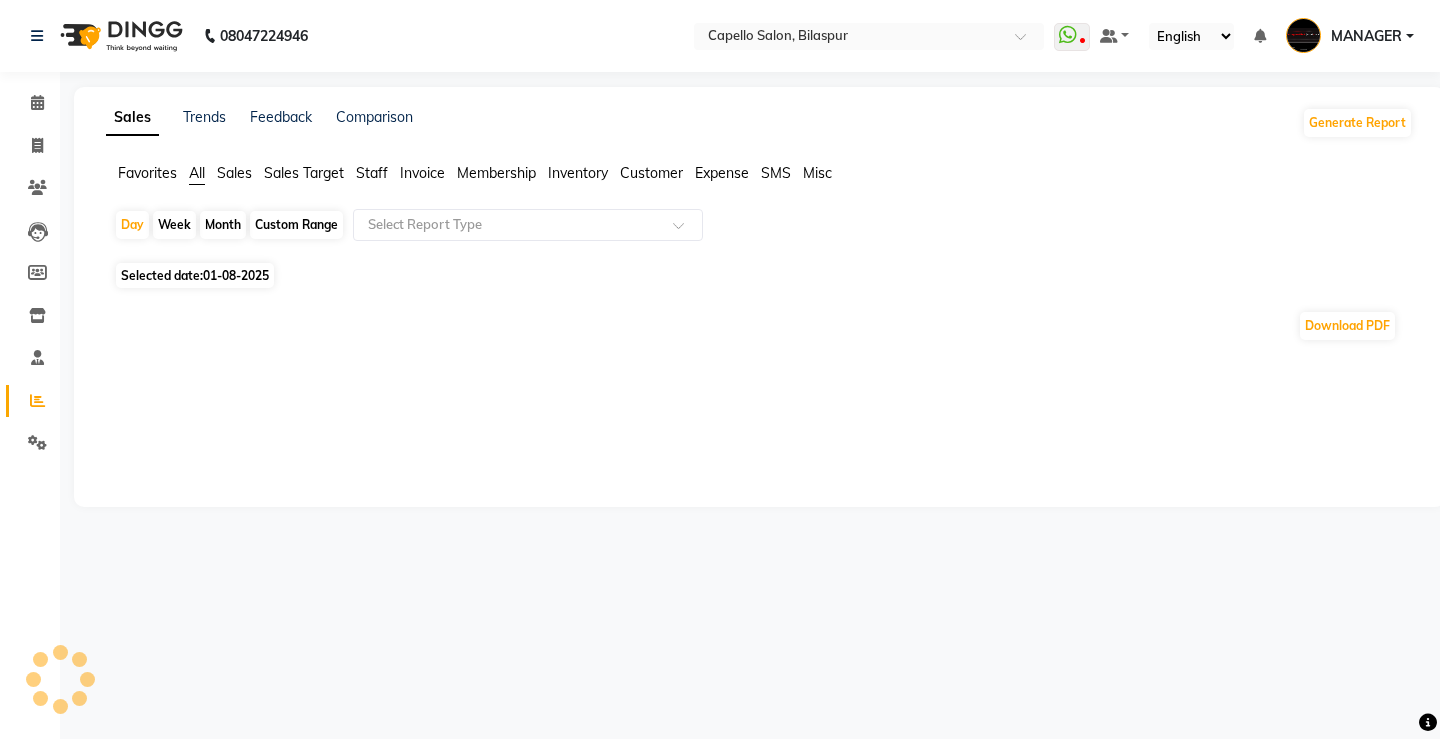 click on "Staff" 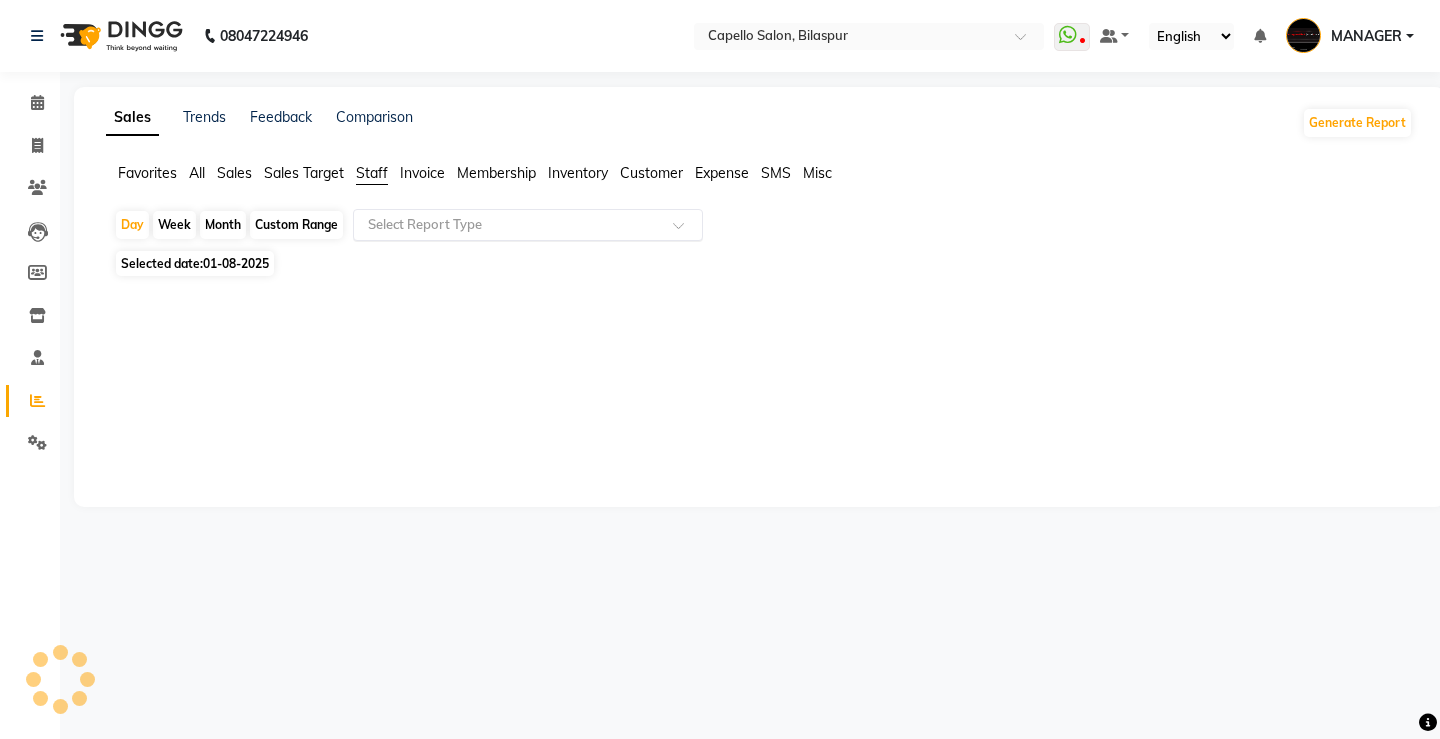 click 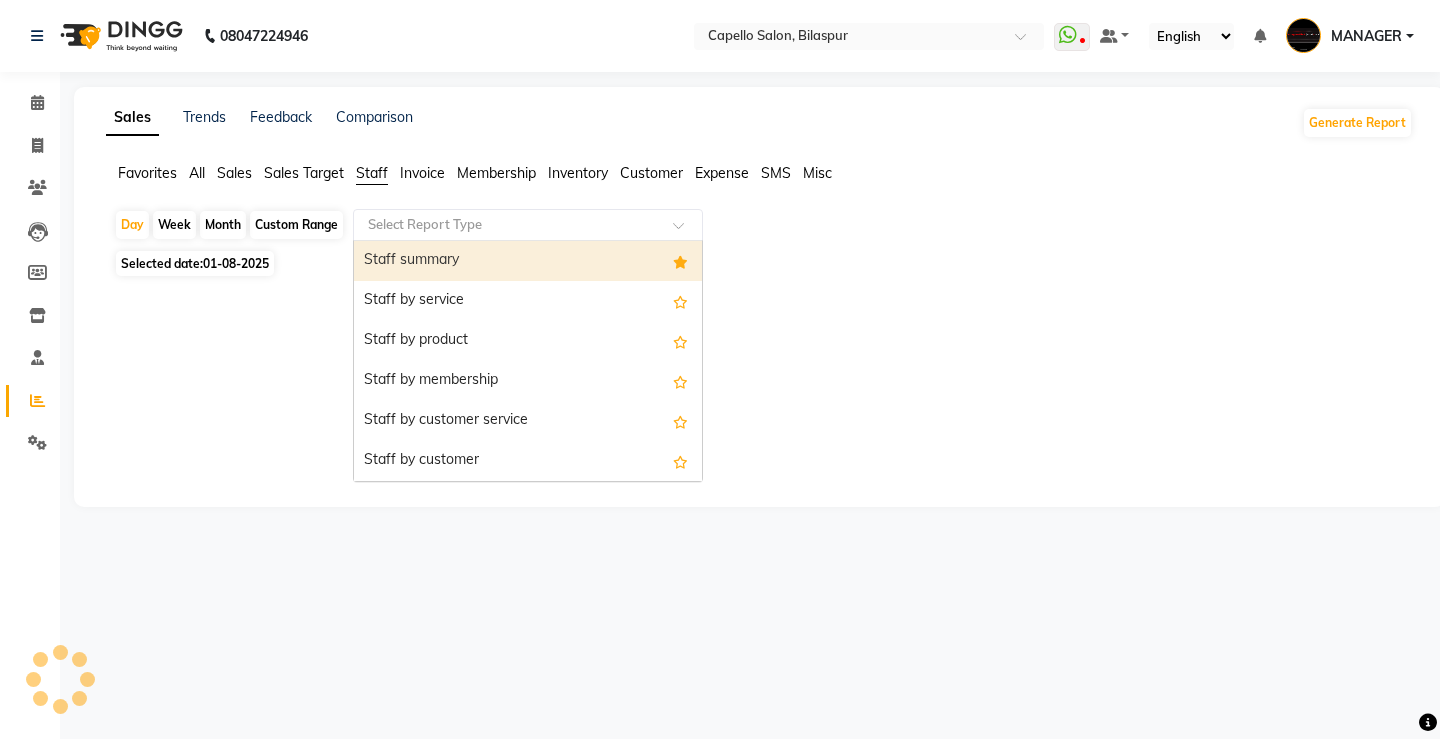 click on "Staff summary" at bounding box center [528, 261] 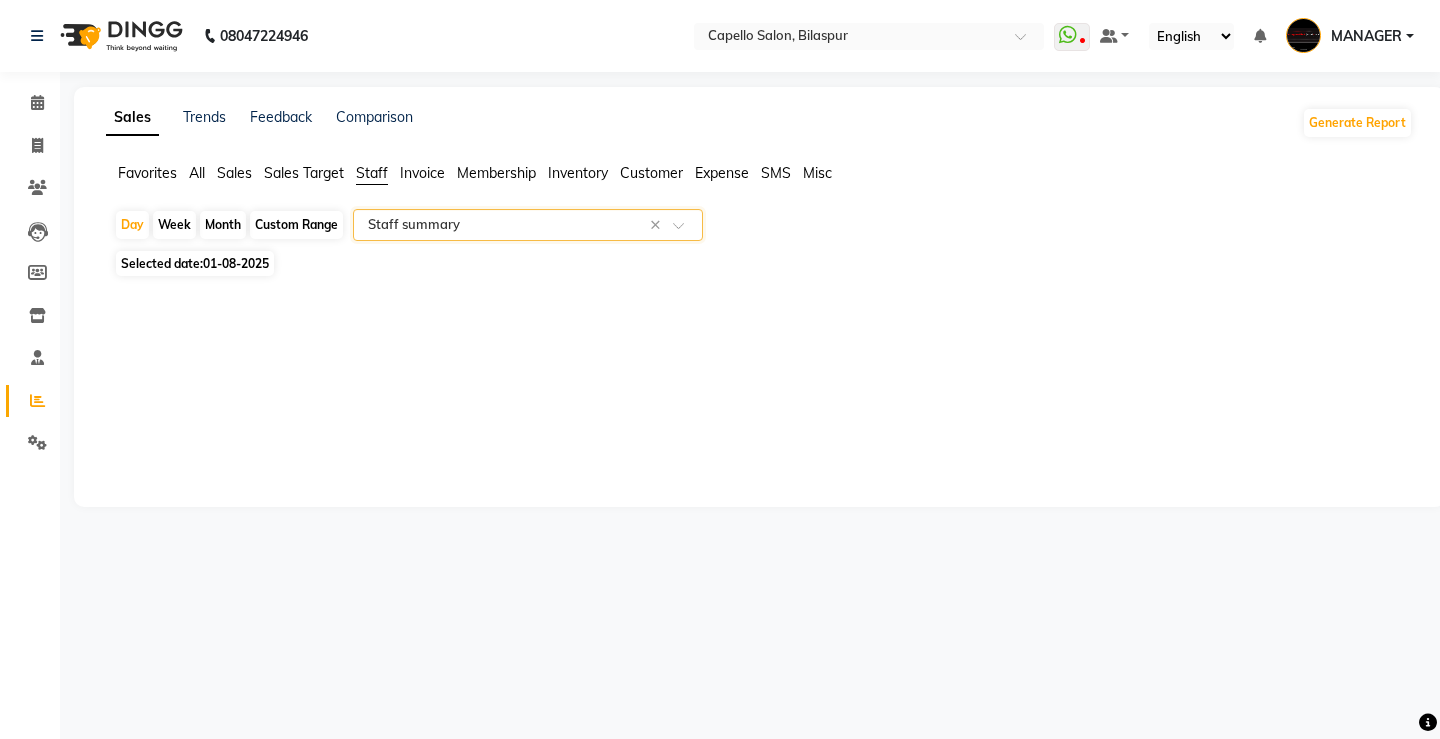 click on "Month" 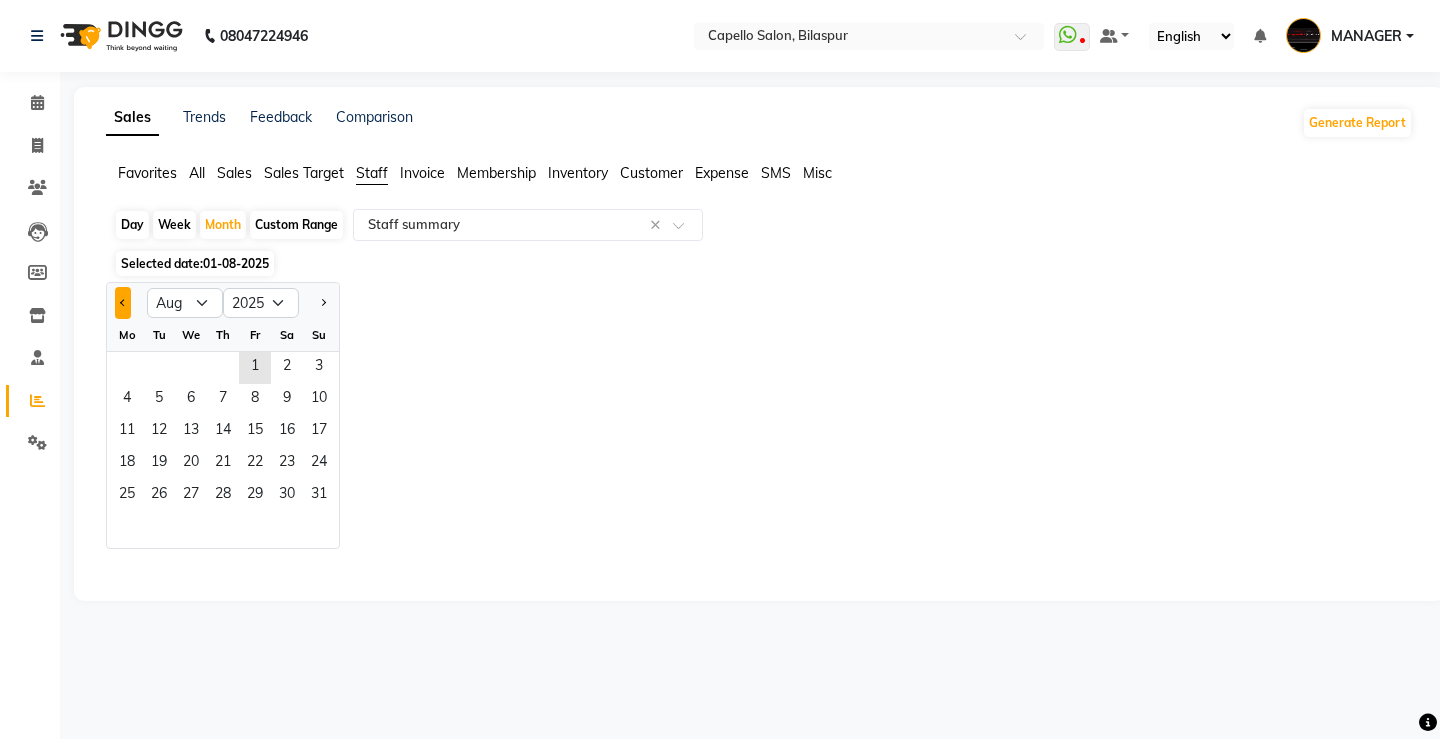 click 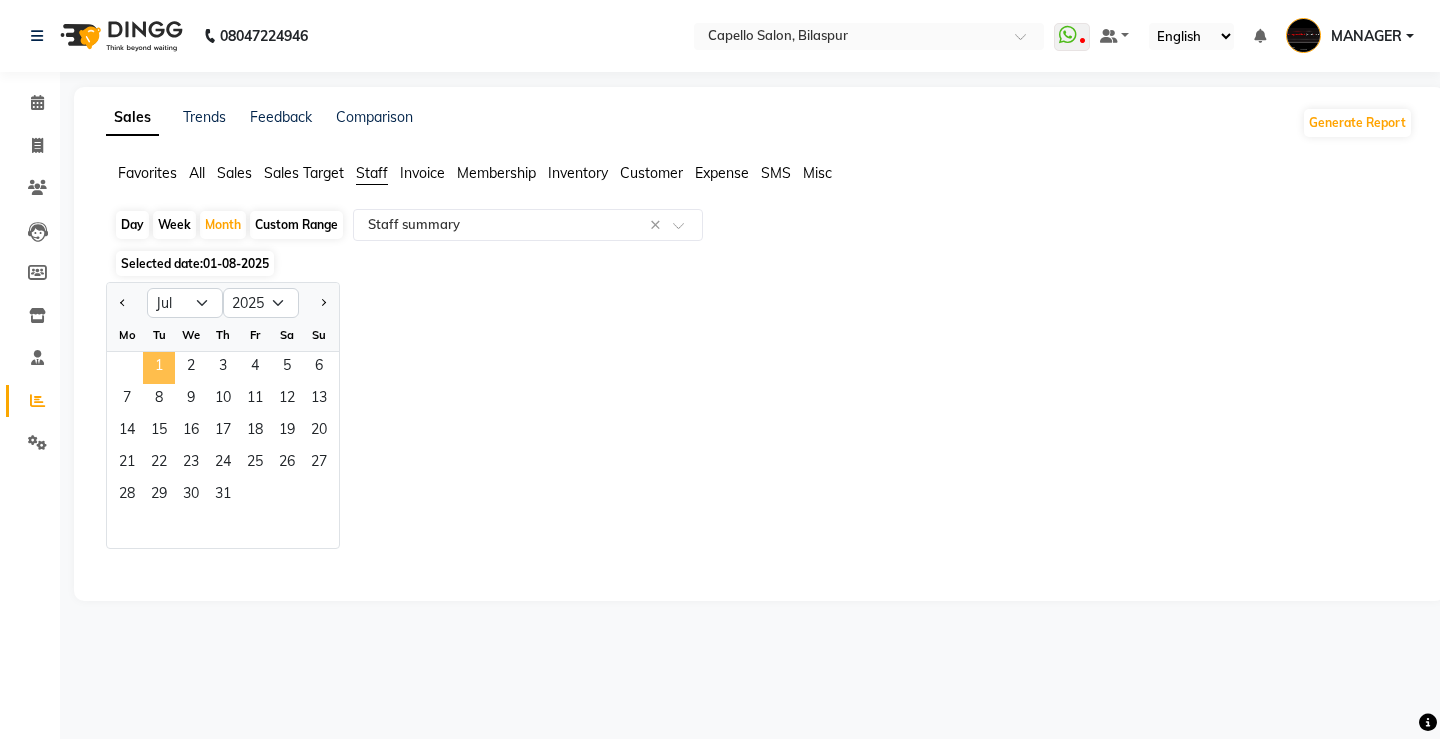 click on "1" 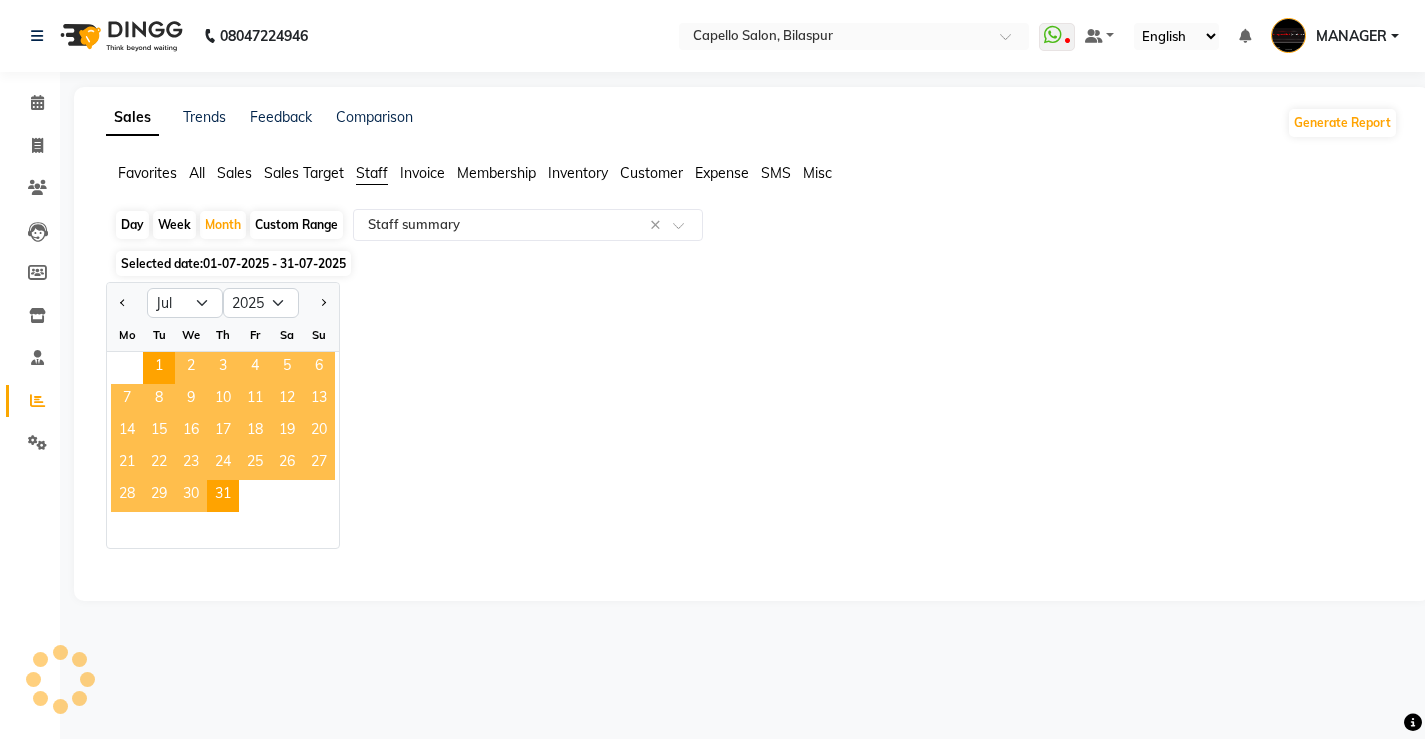 select on "full_report" 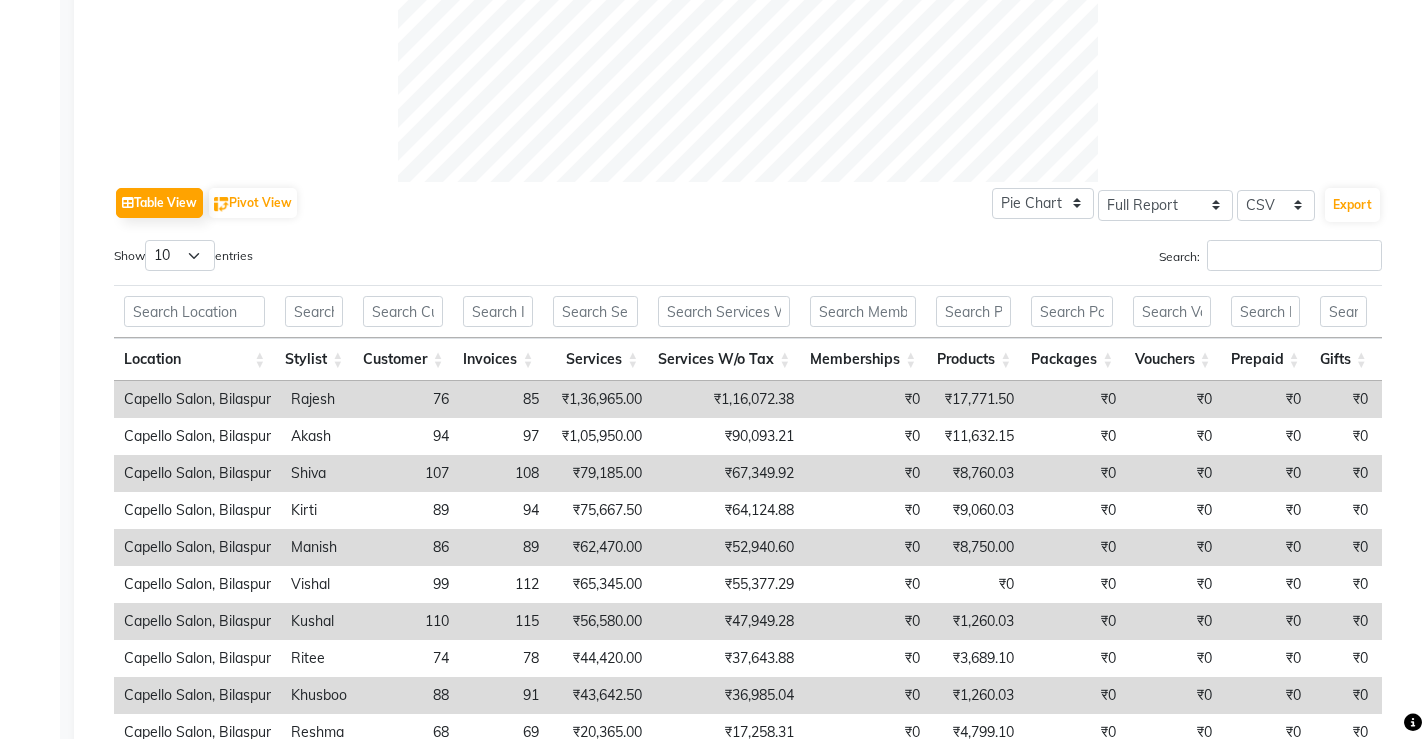 scroll, scrollTop: 1000, scrollLeft: 0, axis: vertical 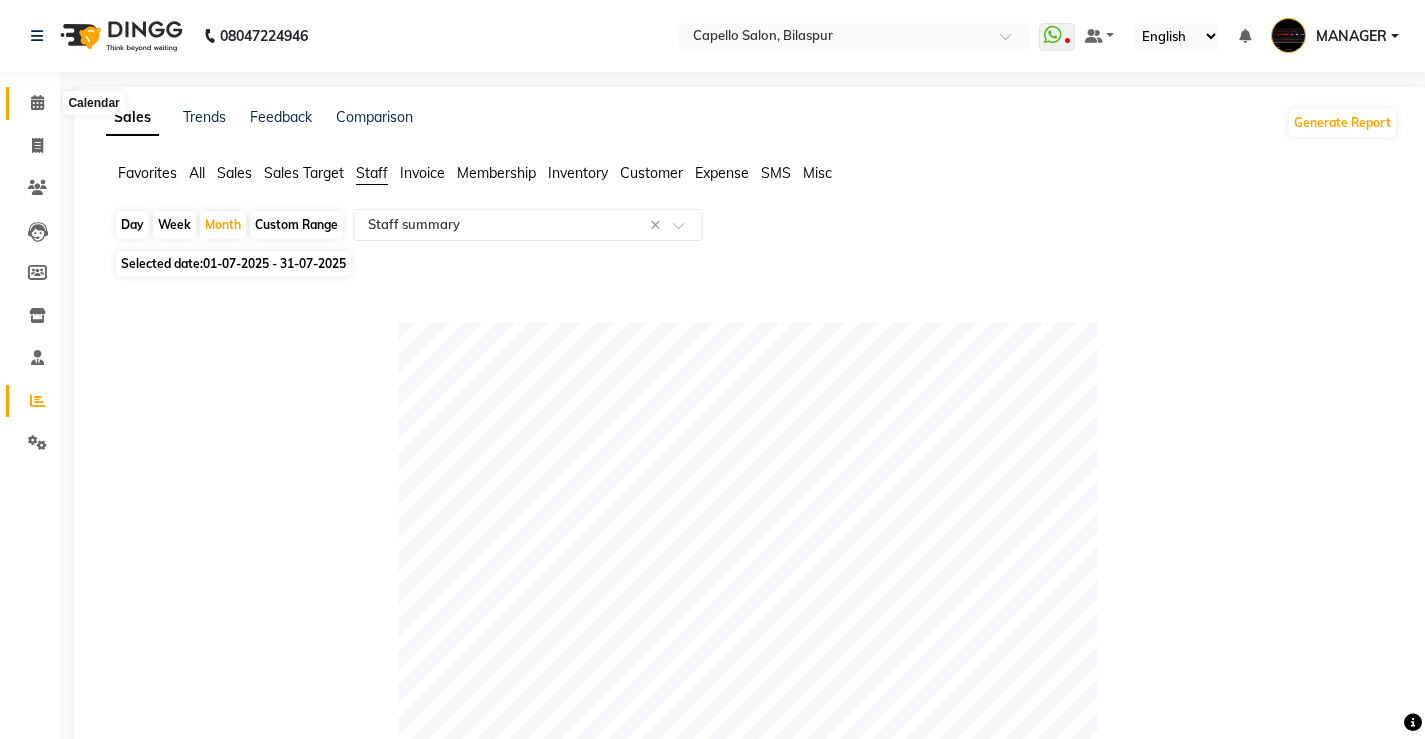 click 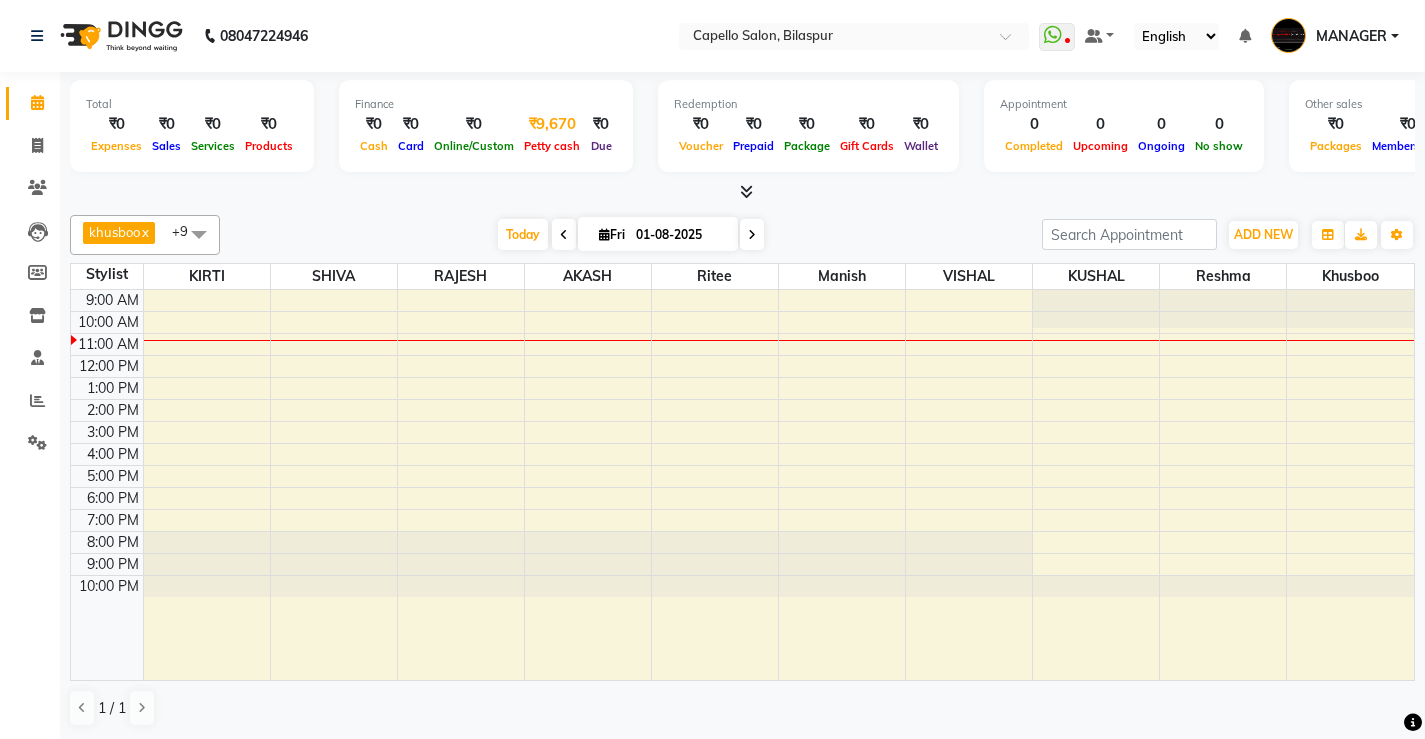 click on "Petty cash" at bounding box center [552, 145] 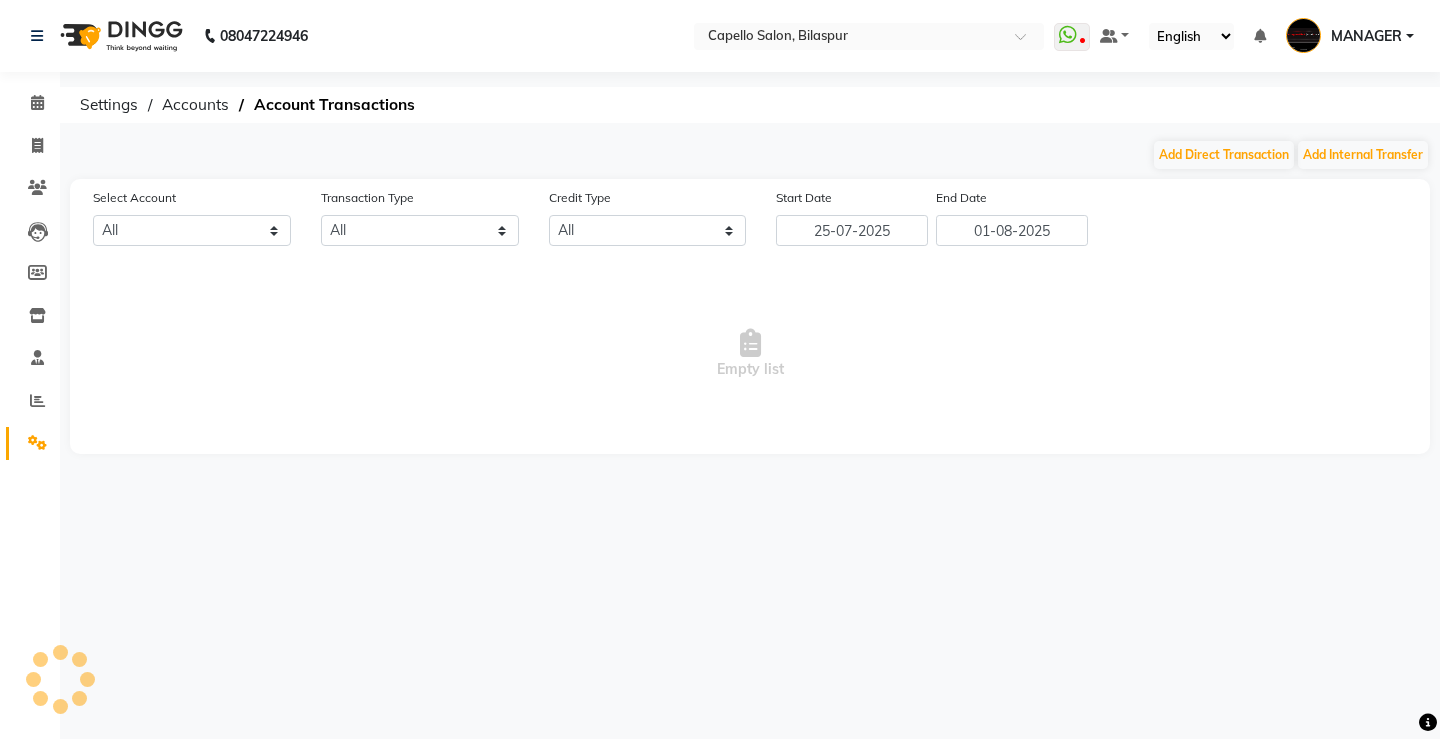 select on "2404" 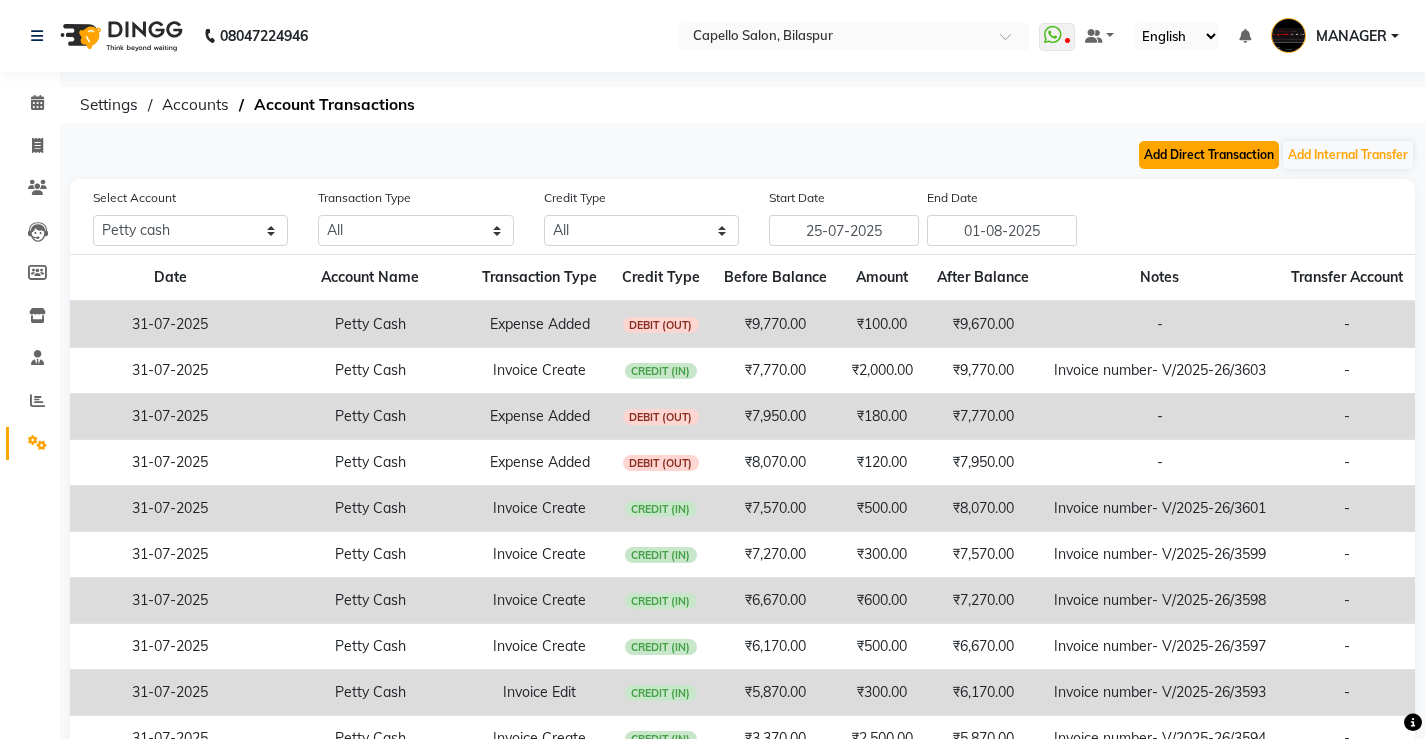 click on "Add Direct Transaction" 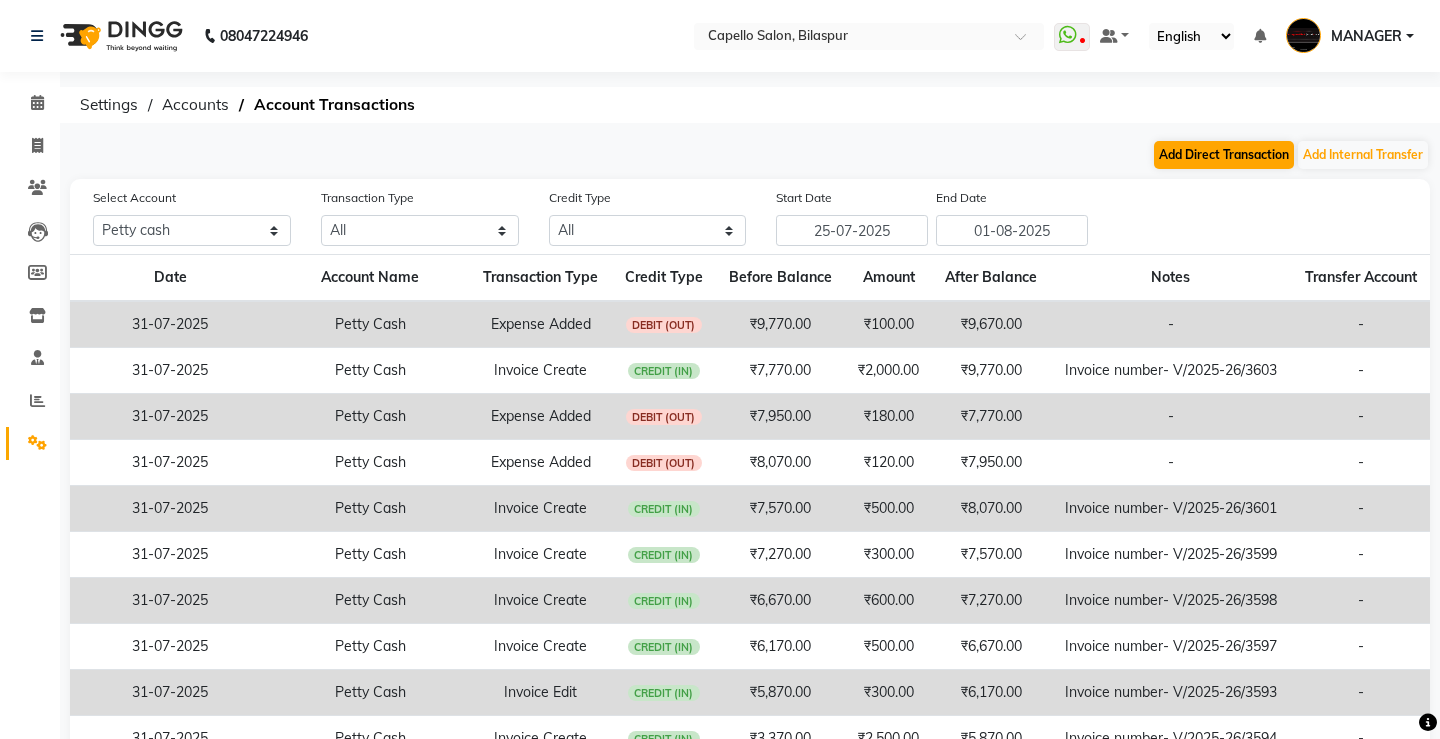 select on "direct" 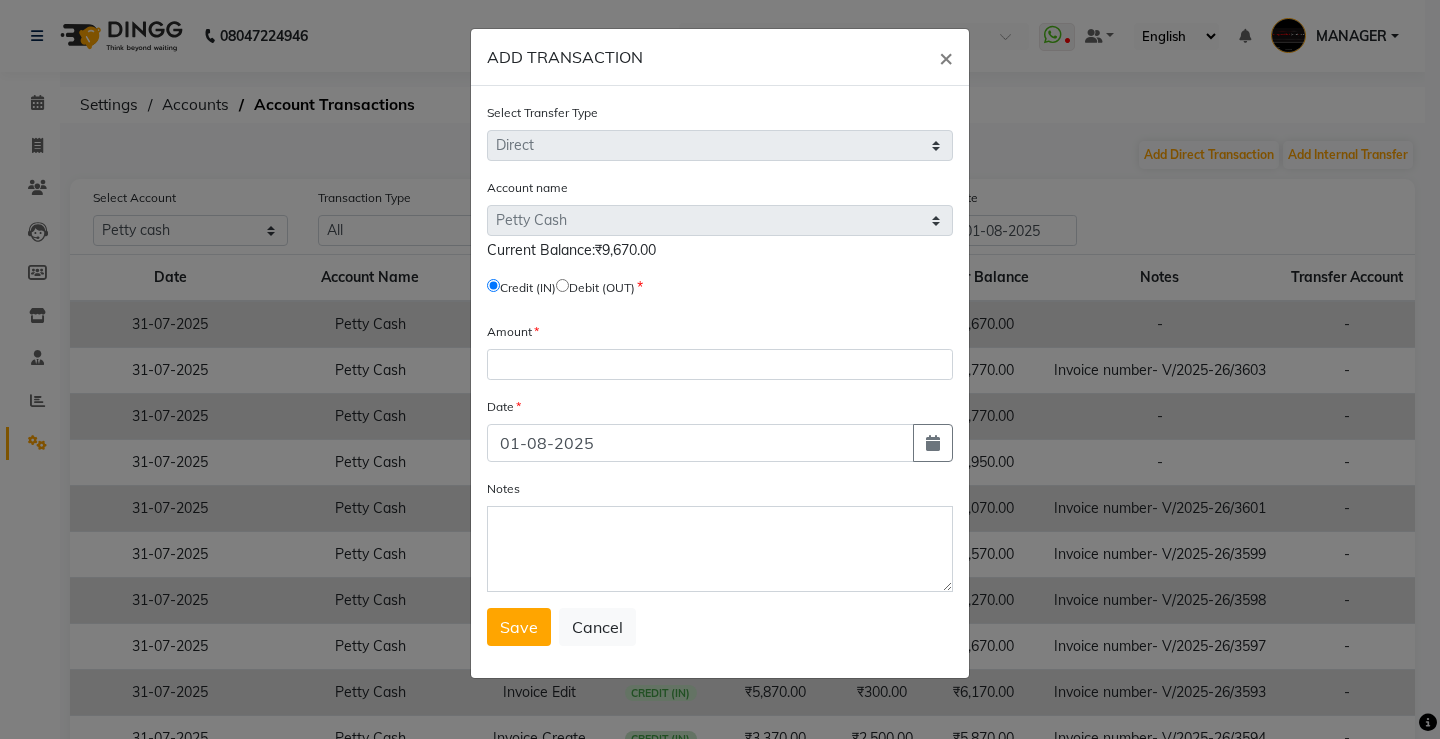 click 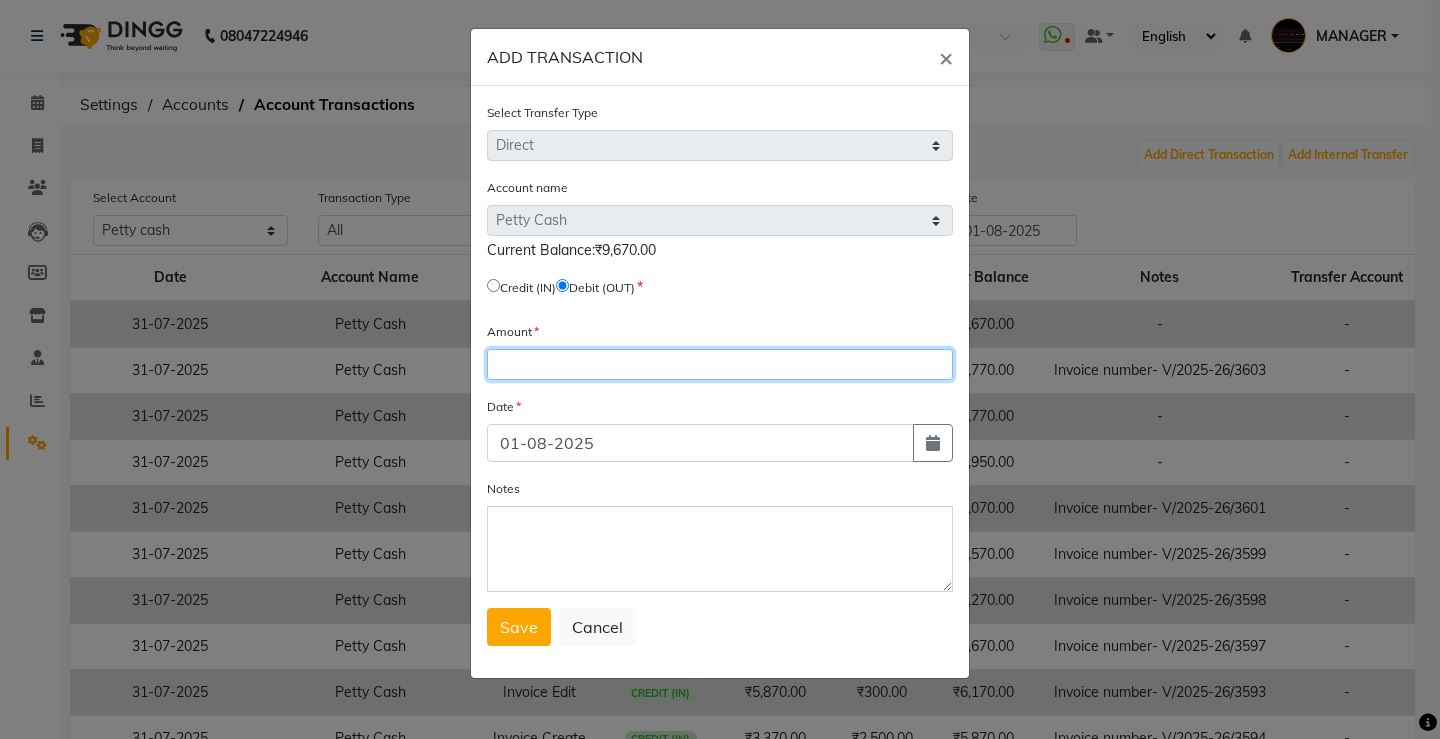 click 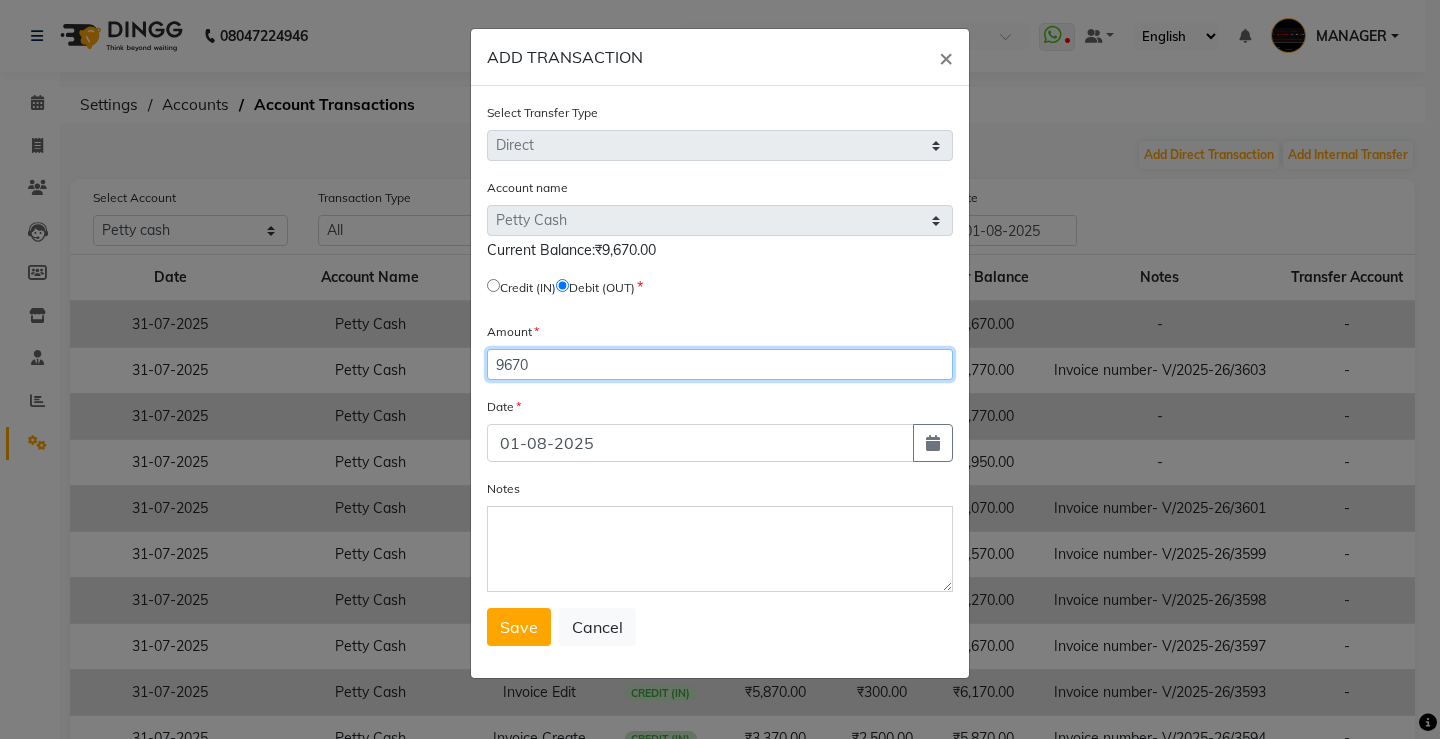 type on "9670" 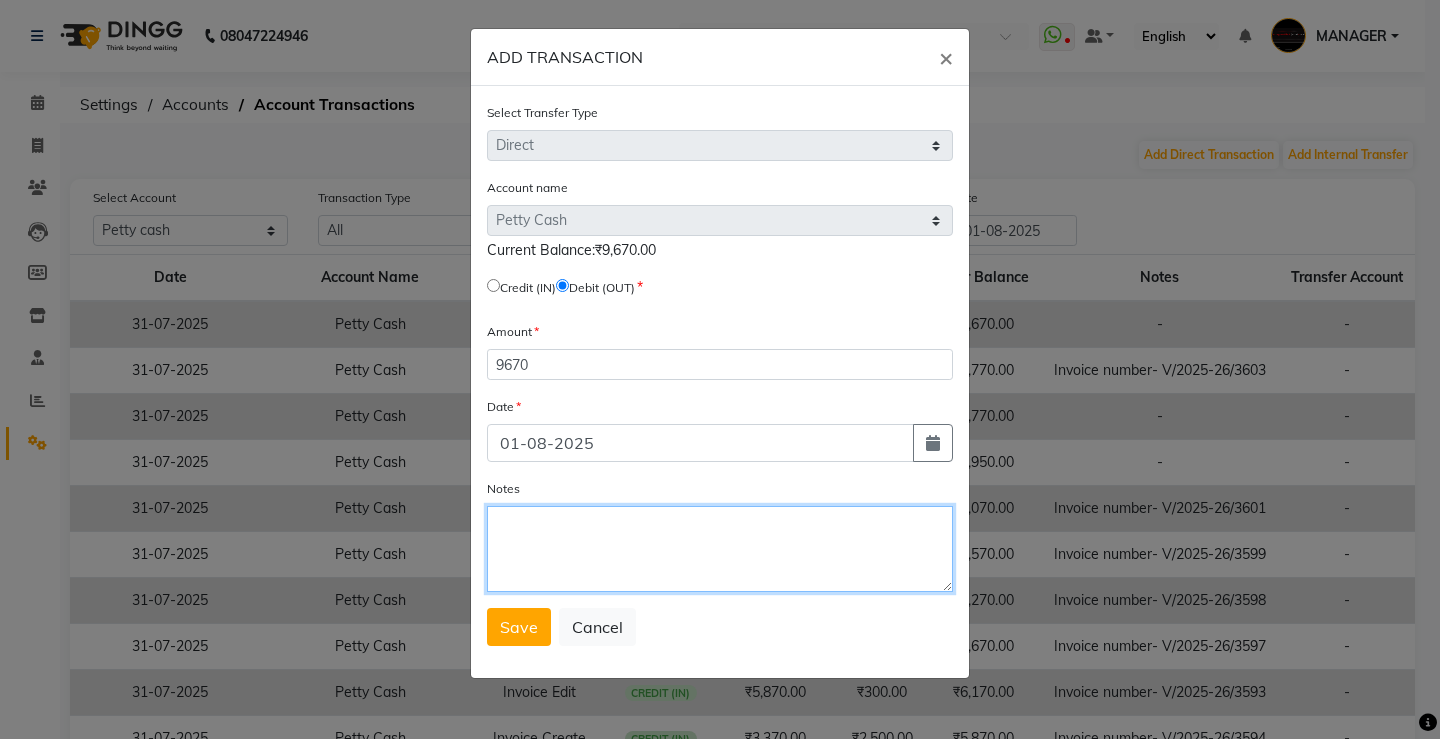 click on "Notes" at bounding box center (720, 549) 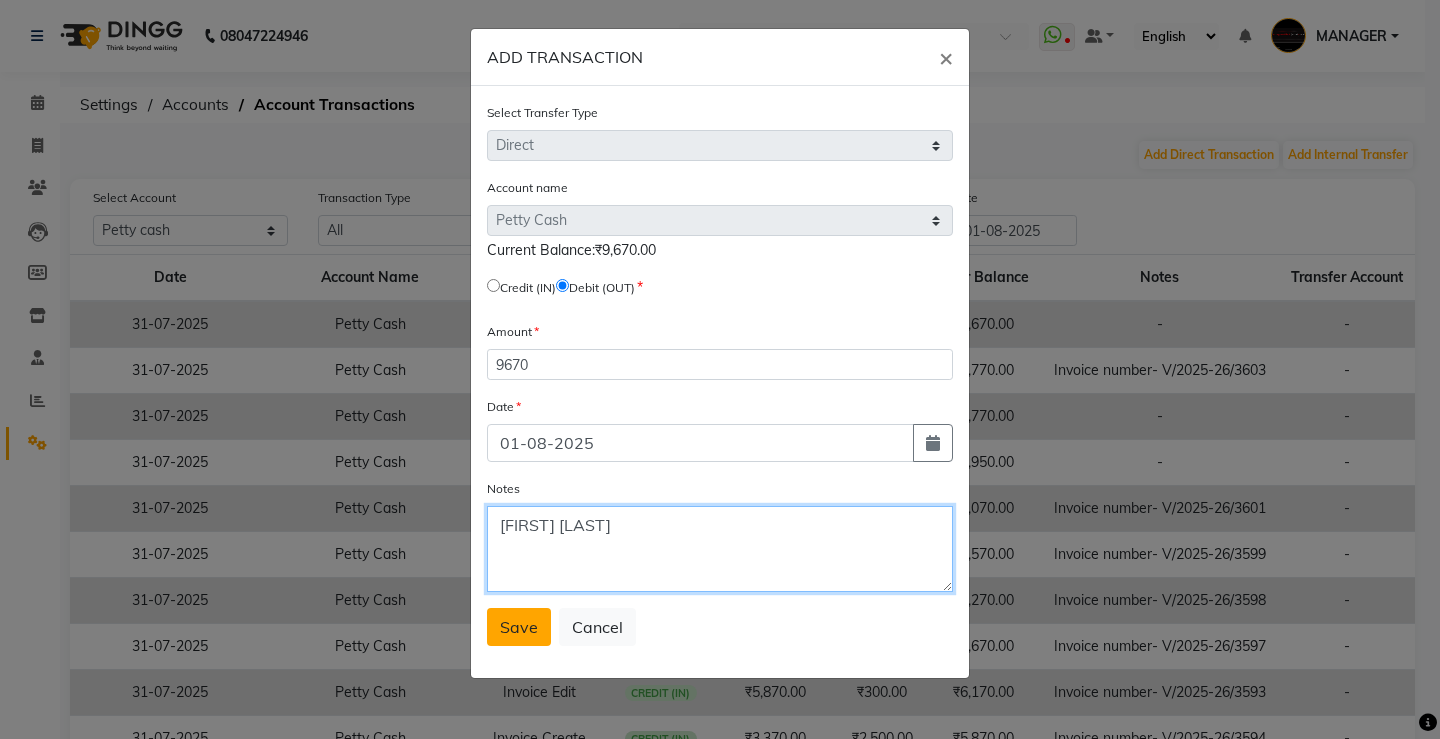 type on "[FIRST] [LAST]" 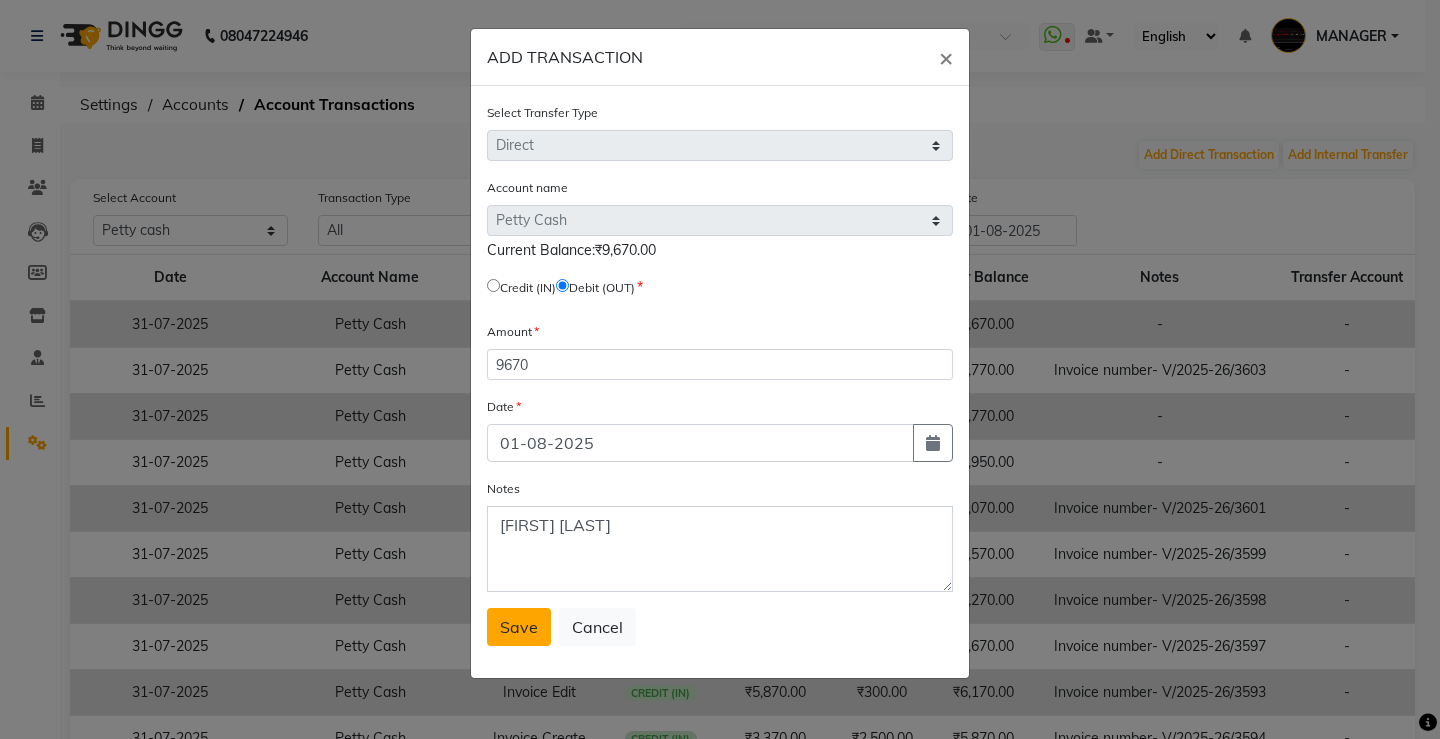 click on "Save" at bounding box center (519, 627) 